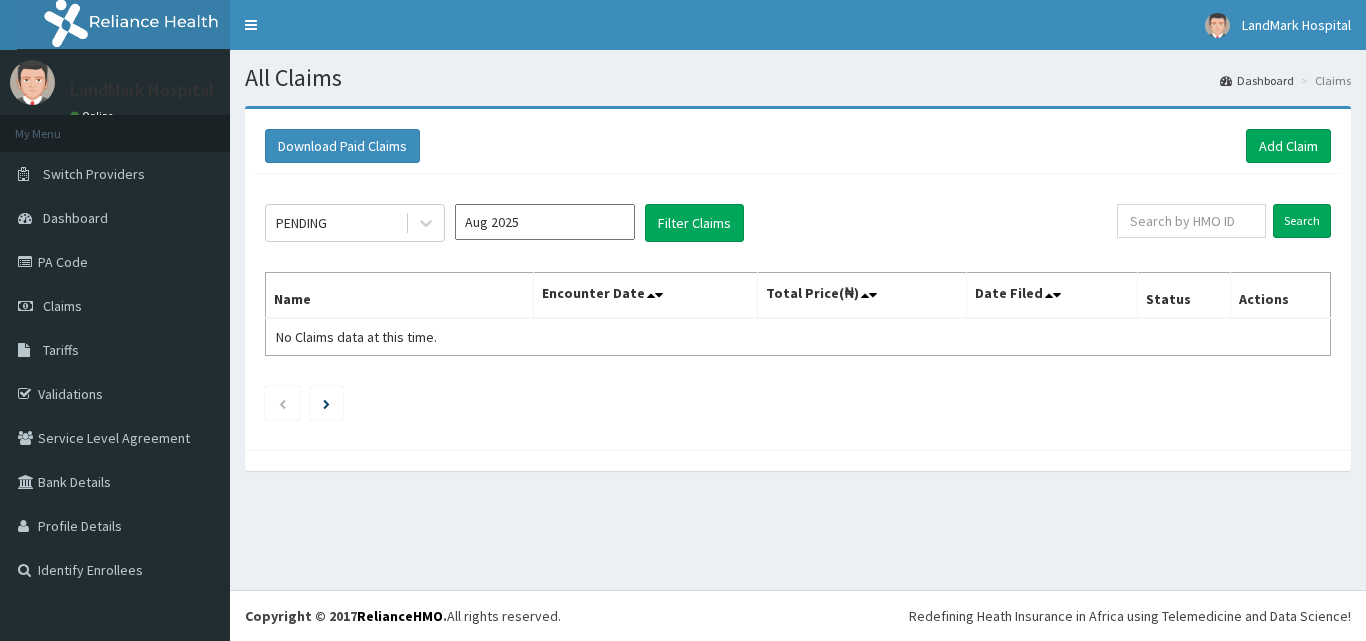 scroll, scrollTop: 0, scrollLeft: 0, axis: both 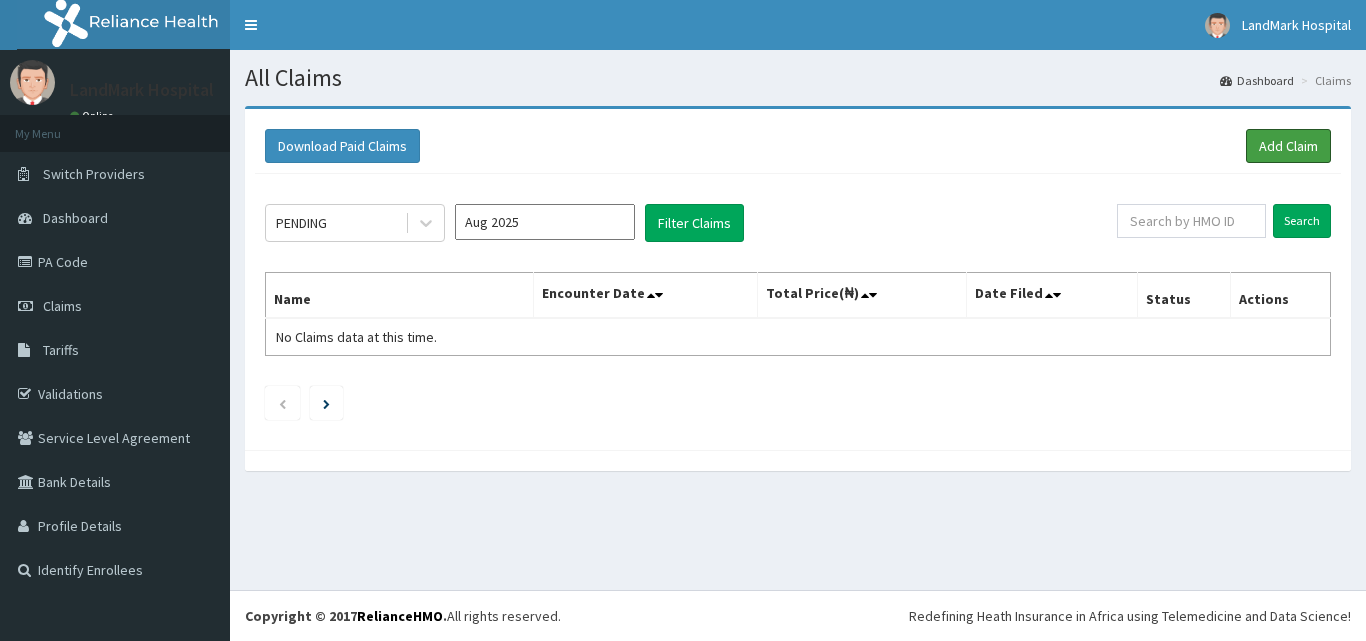 click on "Add Claim" at bounding box center [1288, 146] 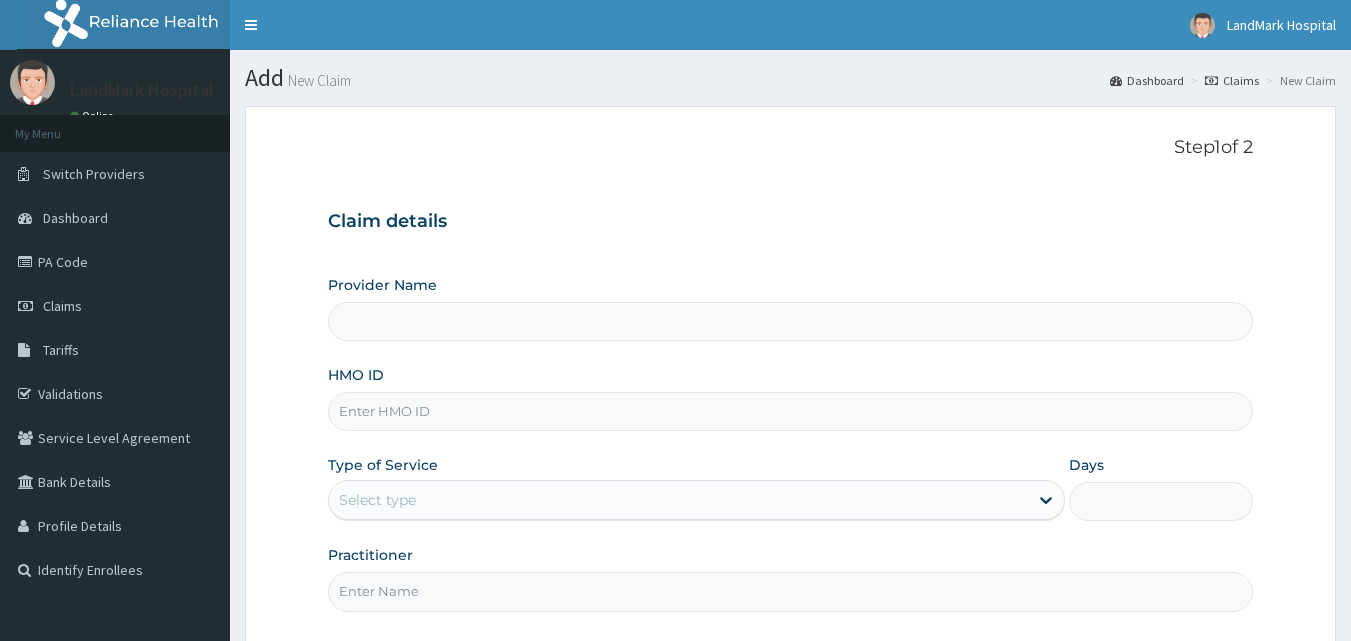 type on "Landmark Hospital" 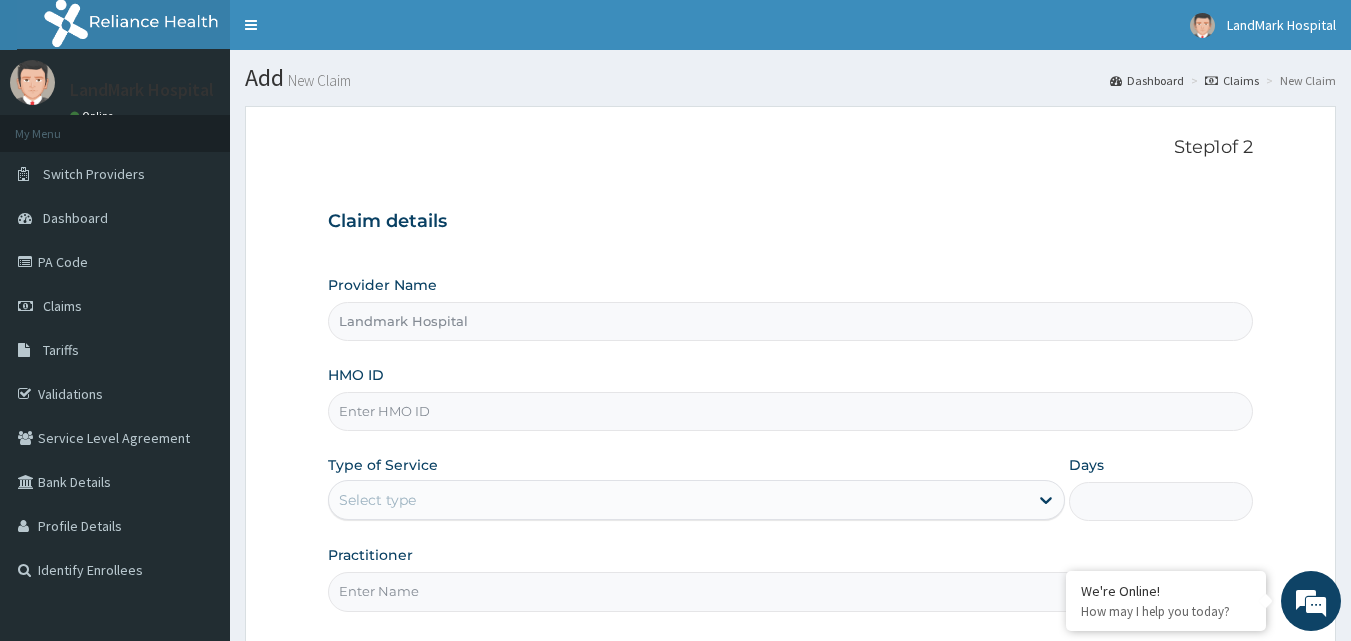 scroll, scrollTop: 0, scrollLeft: 0, axis: both 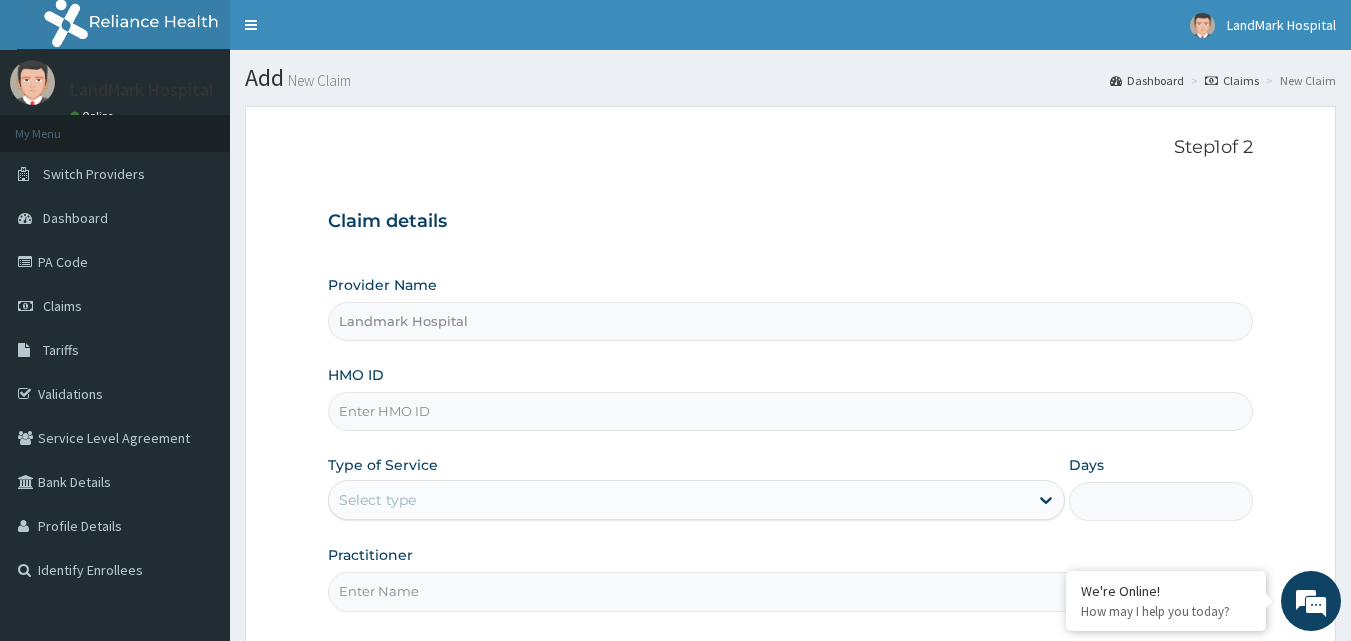 click on "HMO ID" at bounding box center [791, 411] 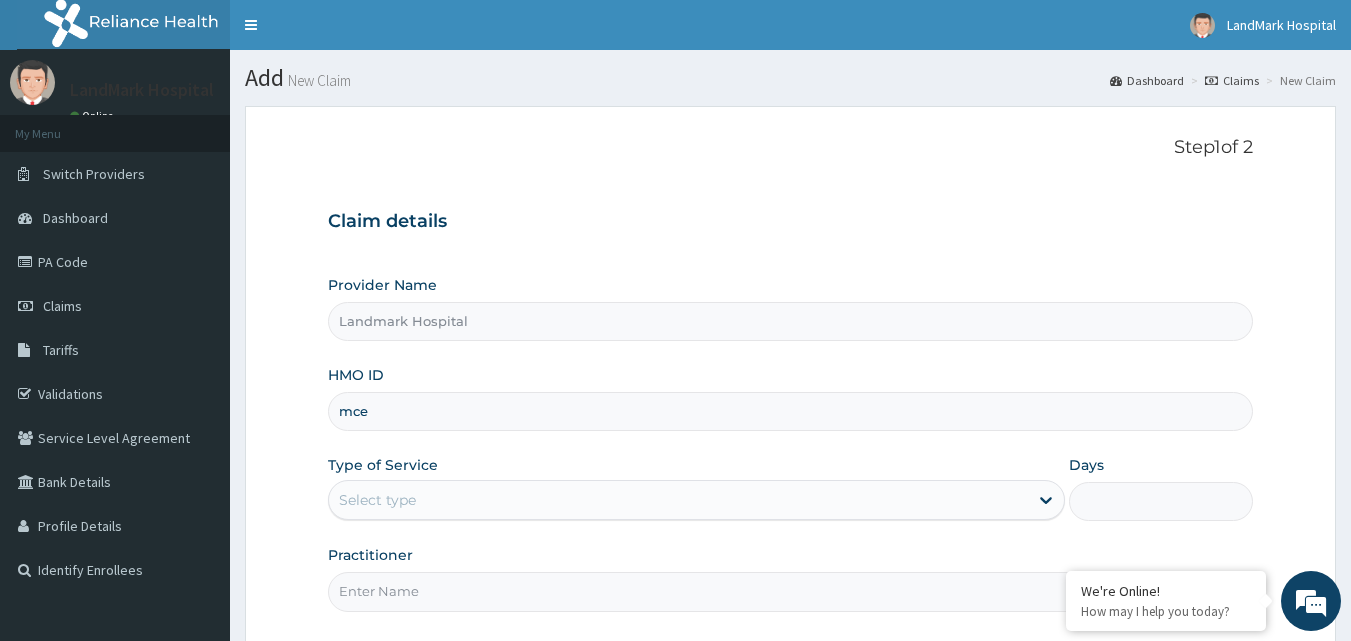 type on "MCE/10105/A" 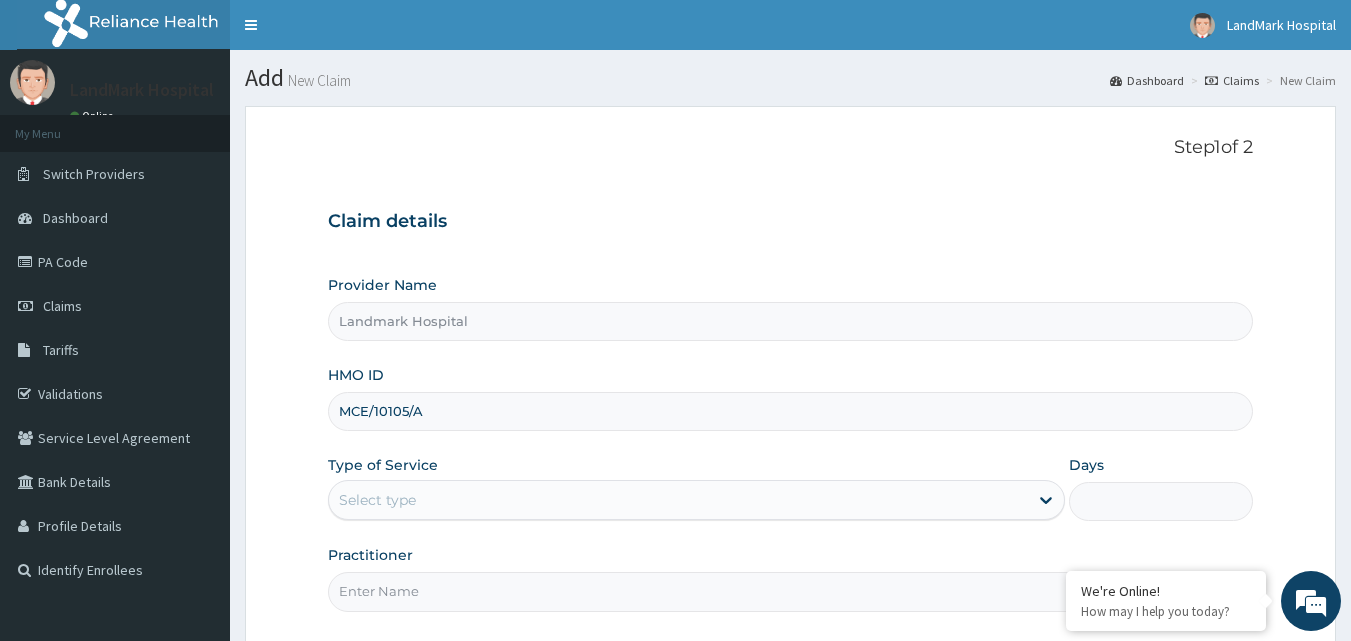 click on "Select type" at bounding box center (678, 500) 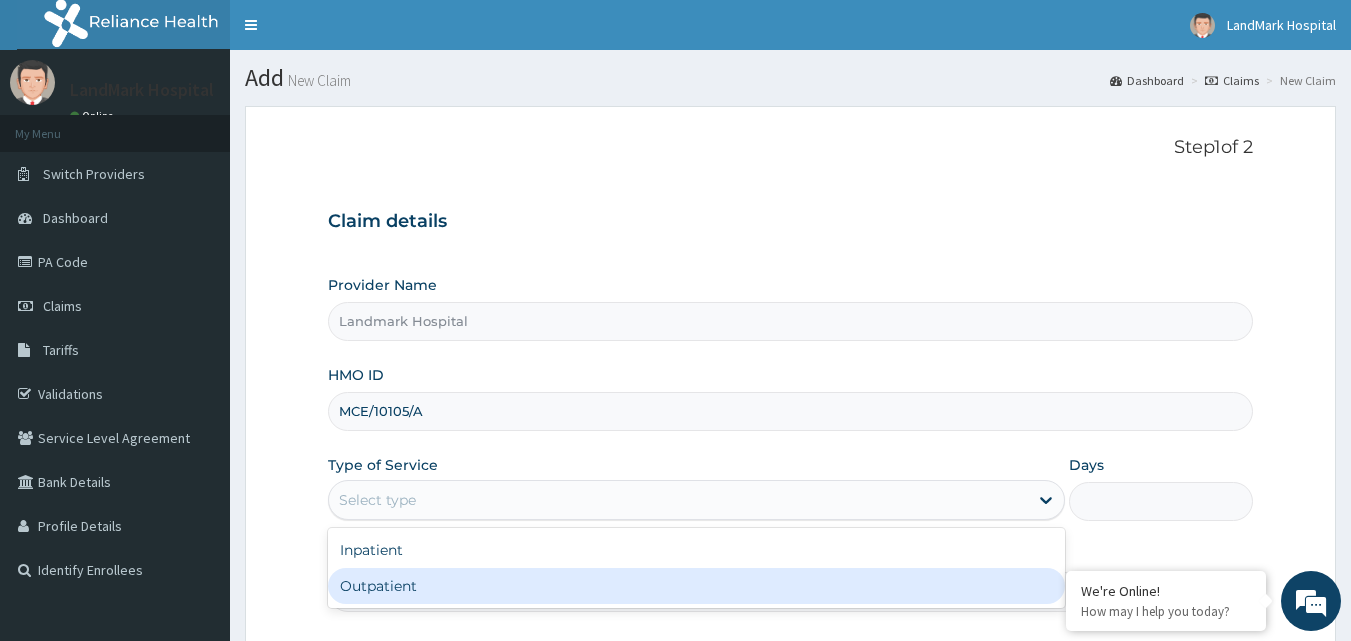 click on "Outpatient" at bounding box center (696, 586) 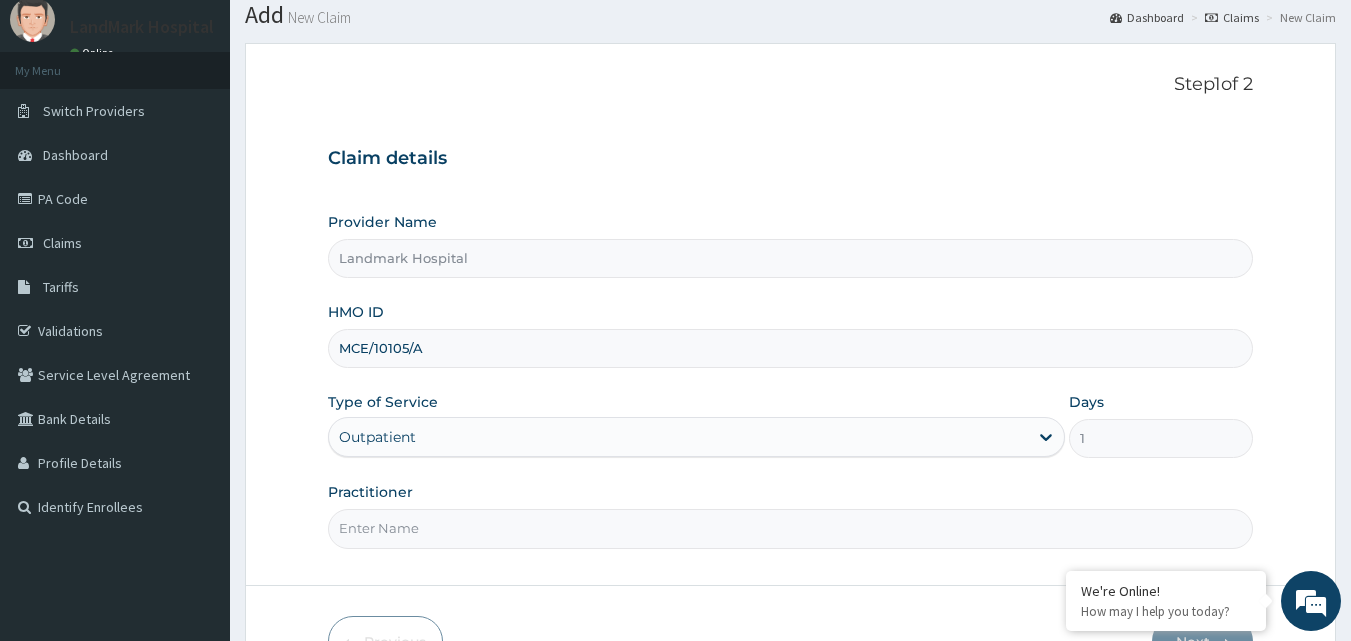 scroll, scrollTop: 187, scrollLeft: 0, axis: vertical 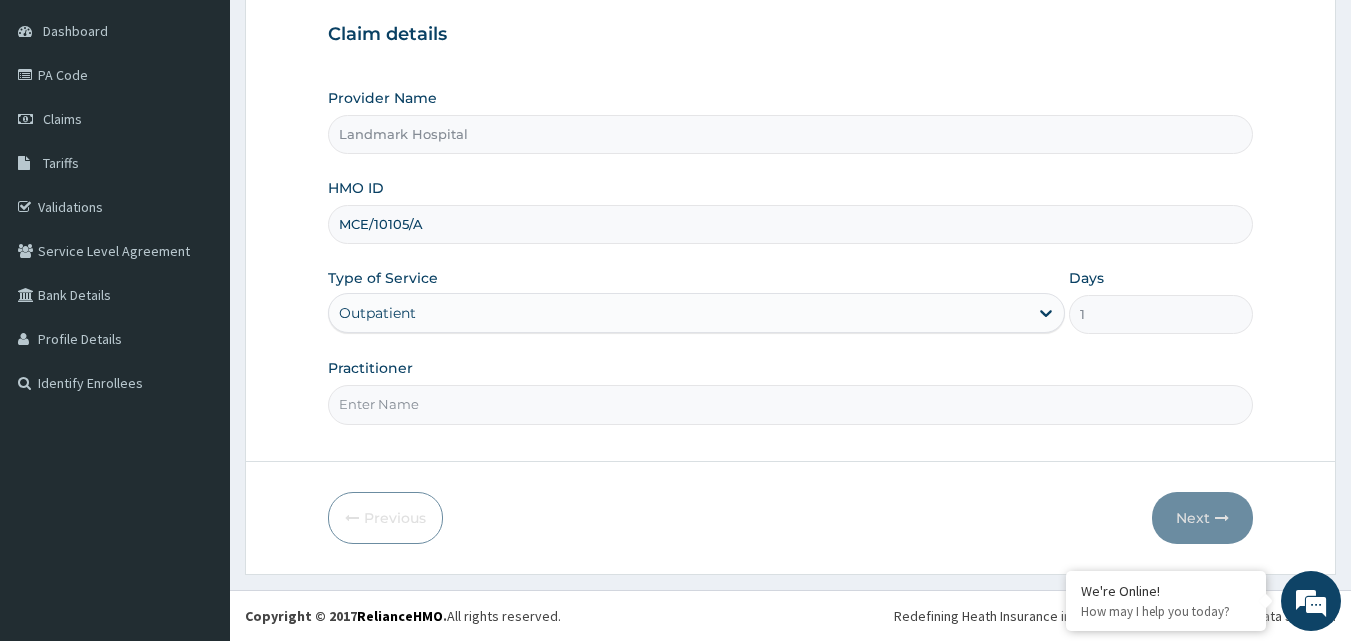 click on "Practitioner" at bounding box center [791, 404] 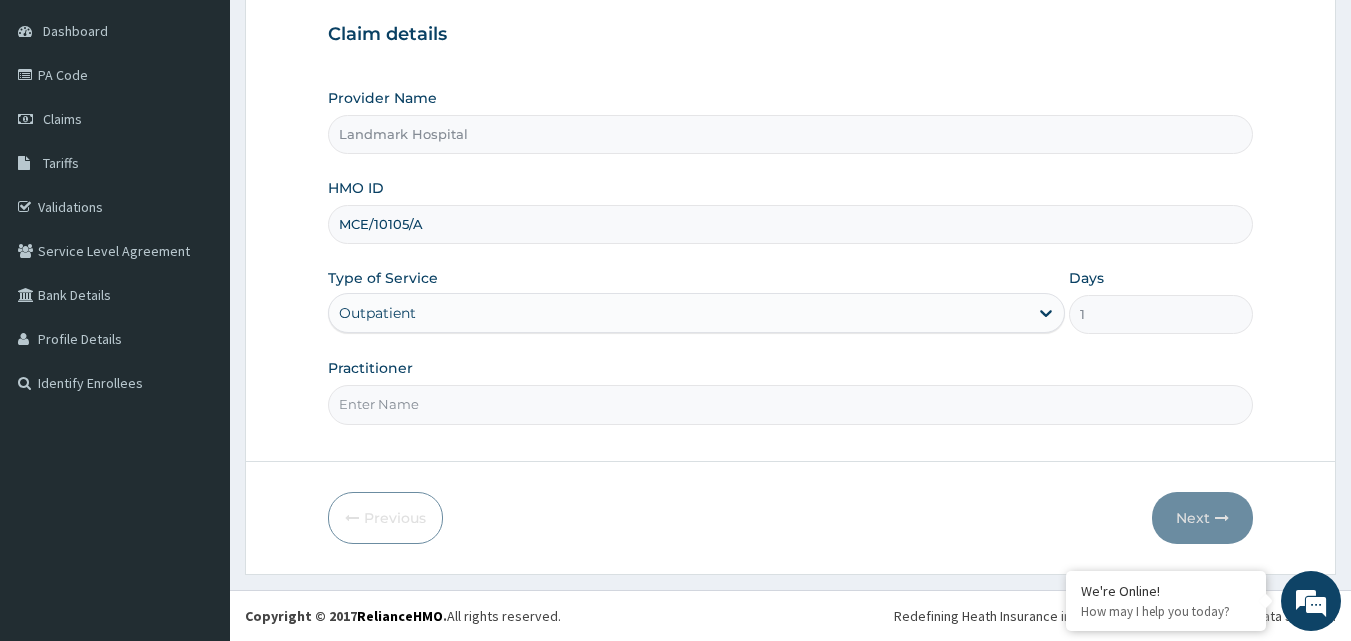 type on "Dr [NAME] [NAME]" 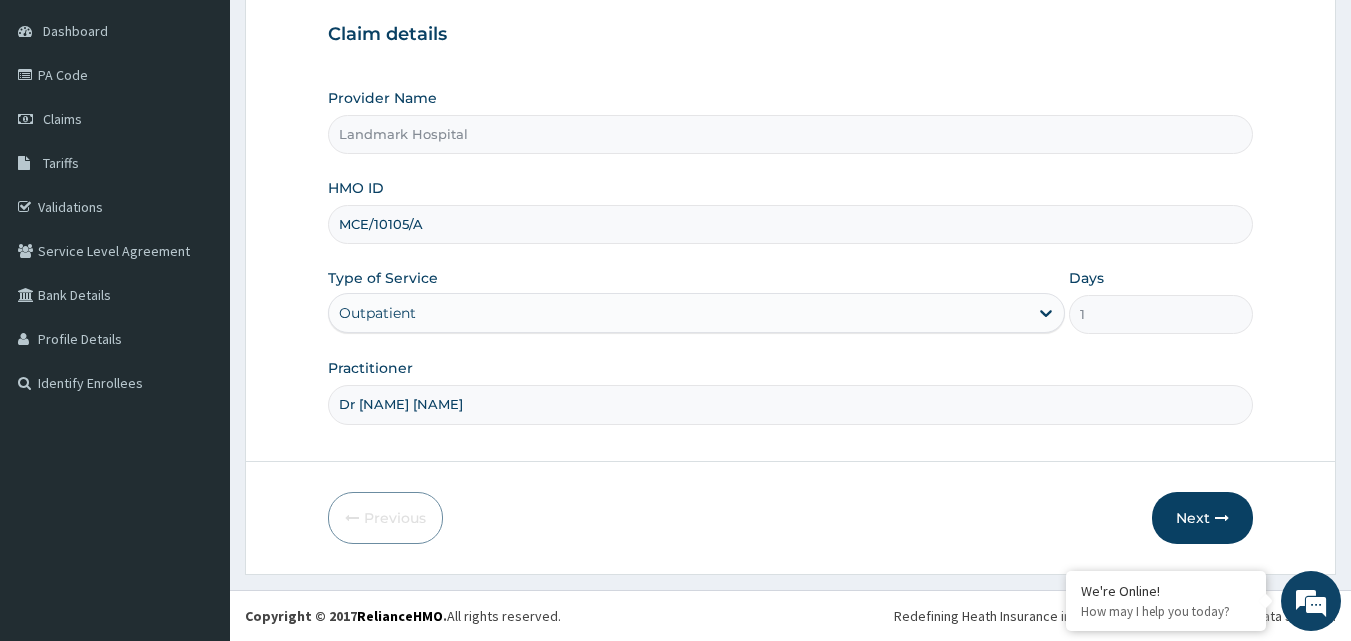 click on "Next" at bounding box center [1202, 518] 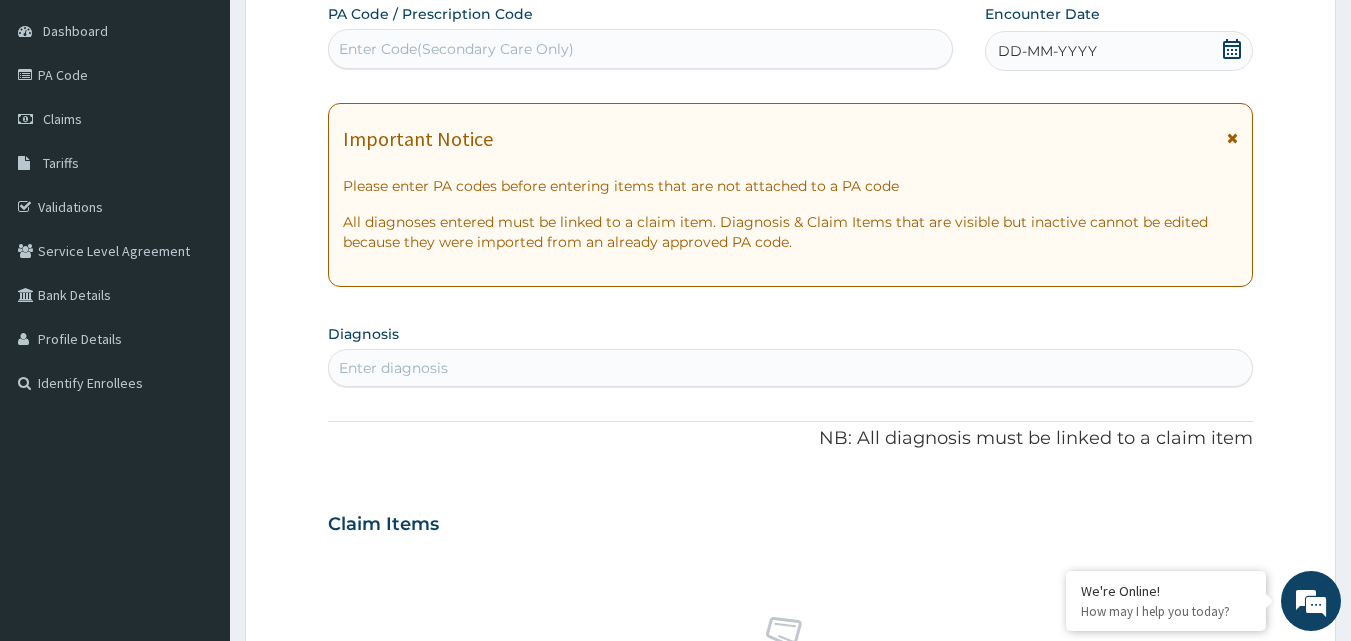 click on "Enter Code(Secondary Care Only)" at bounding box center [456, 49] 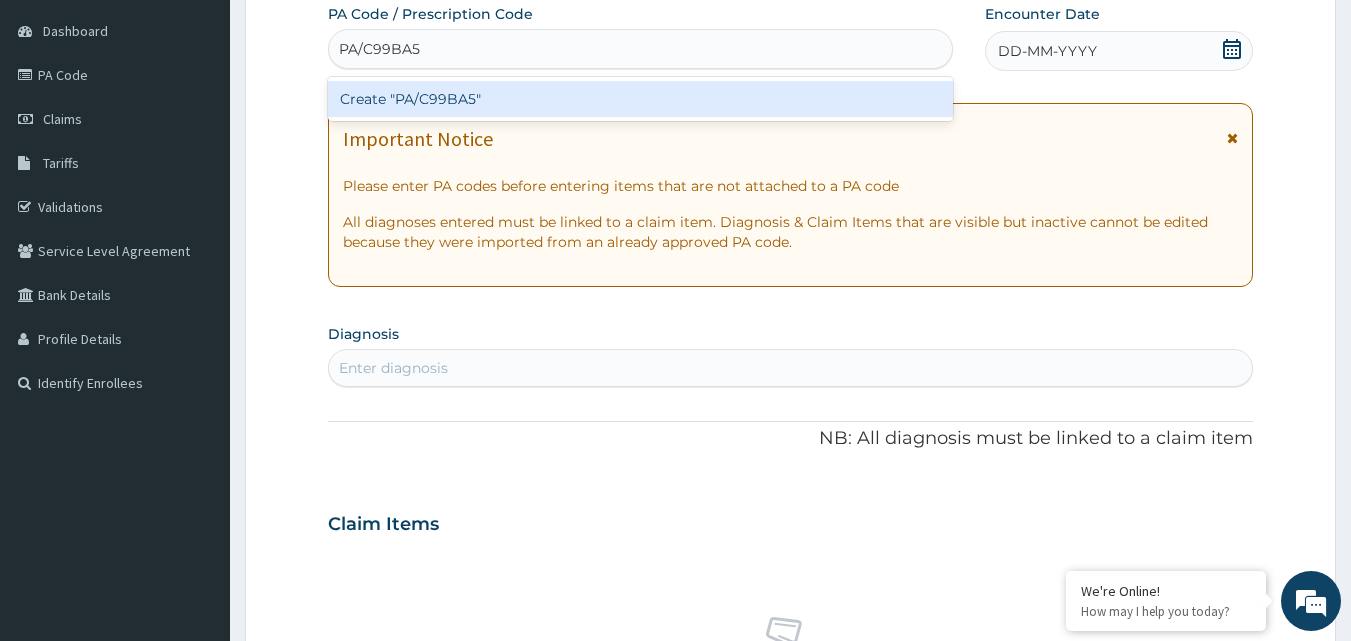 click on "Create "PA/C99BA5"" at bounding box center [641, 99] 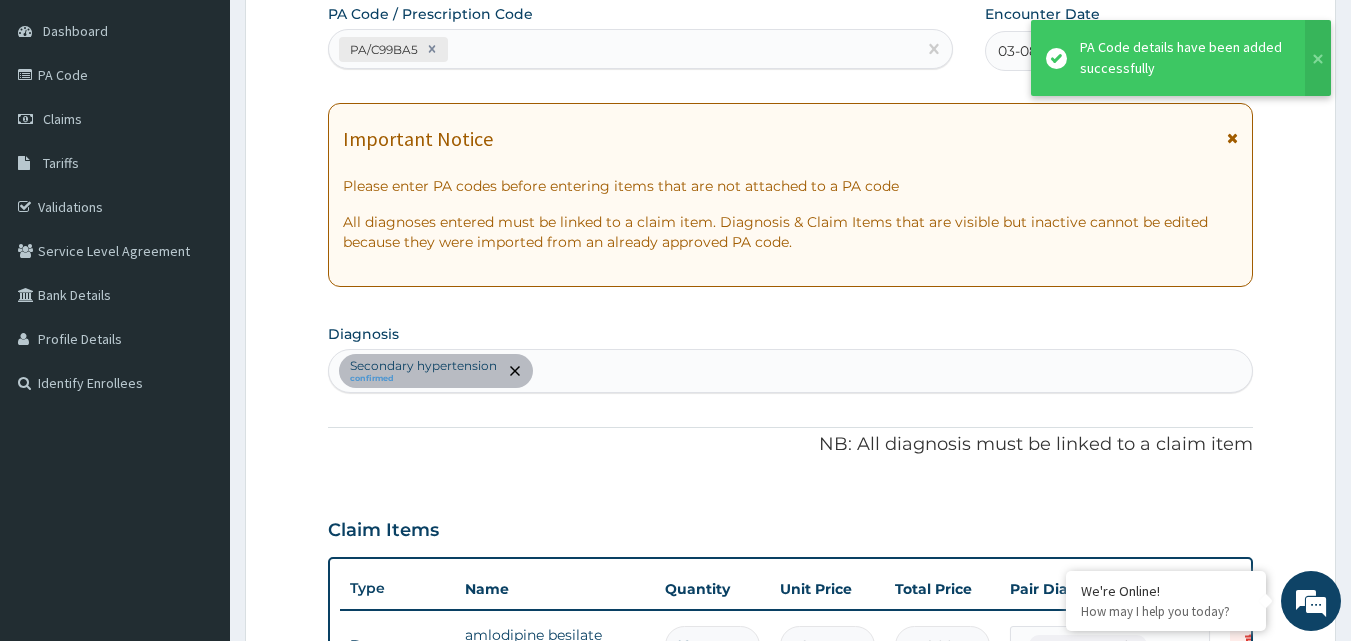 scroll, scrollTop: 581, scrollLeft: 0, axis: vertical 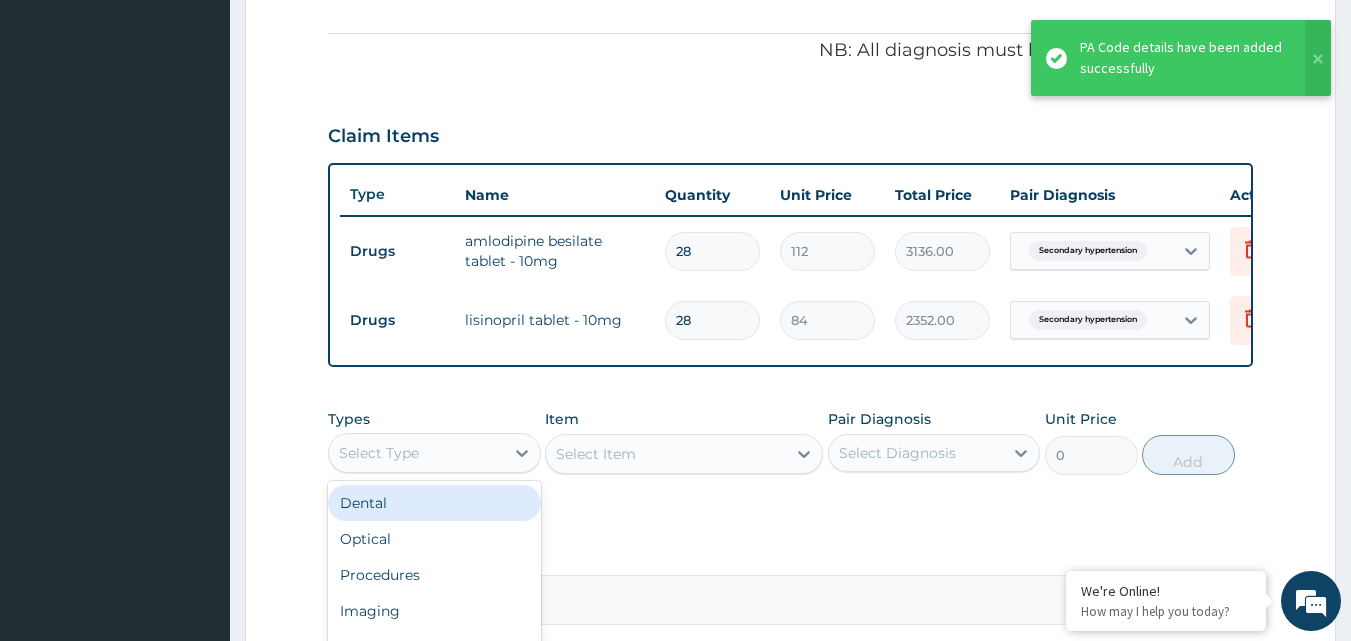 click 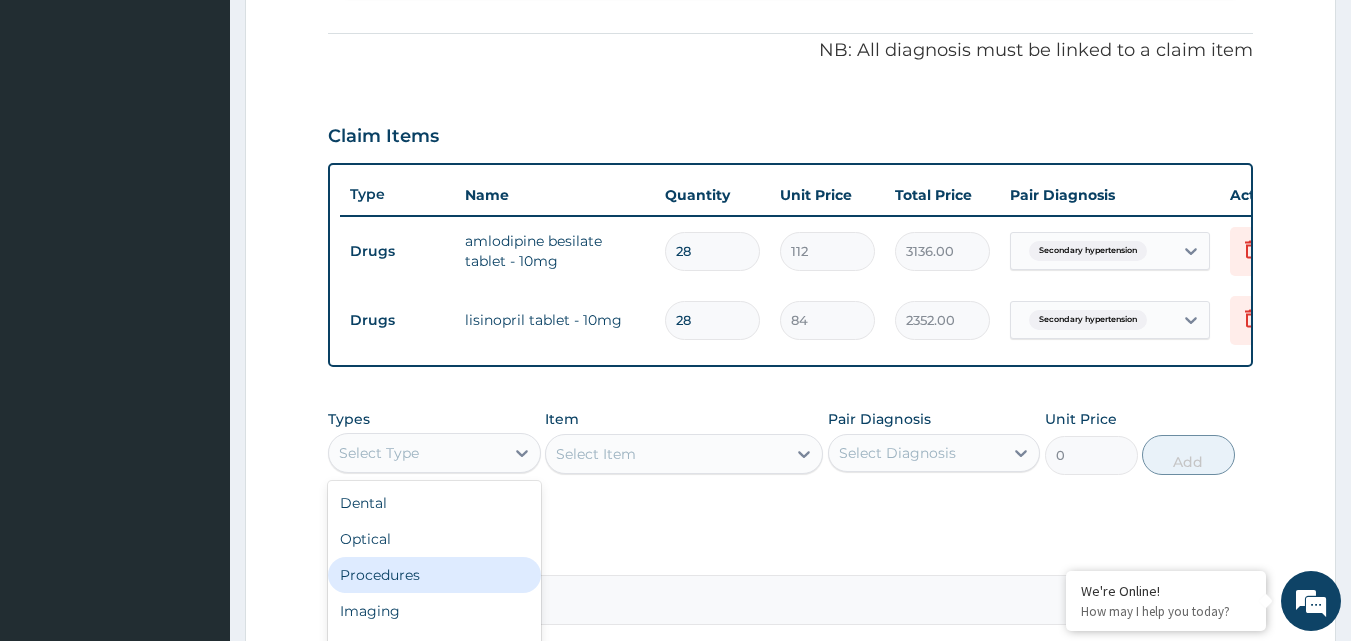 click on "Procedures" at bounding box center (434, 575) 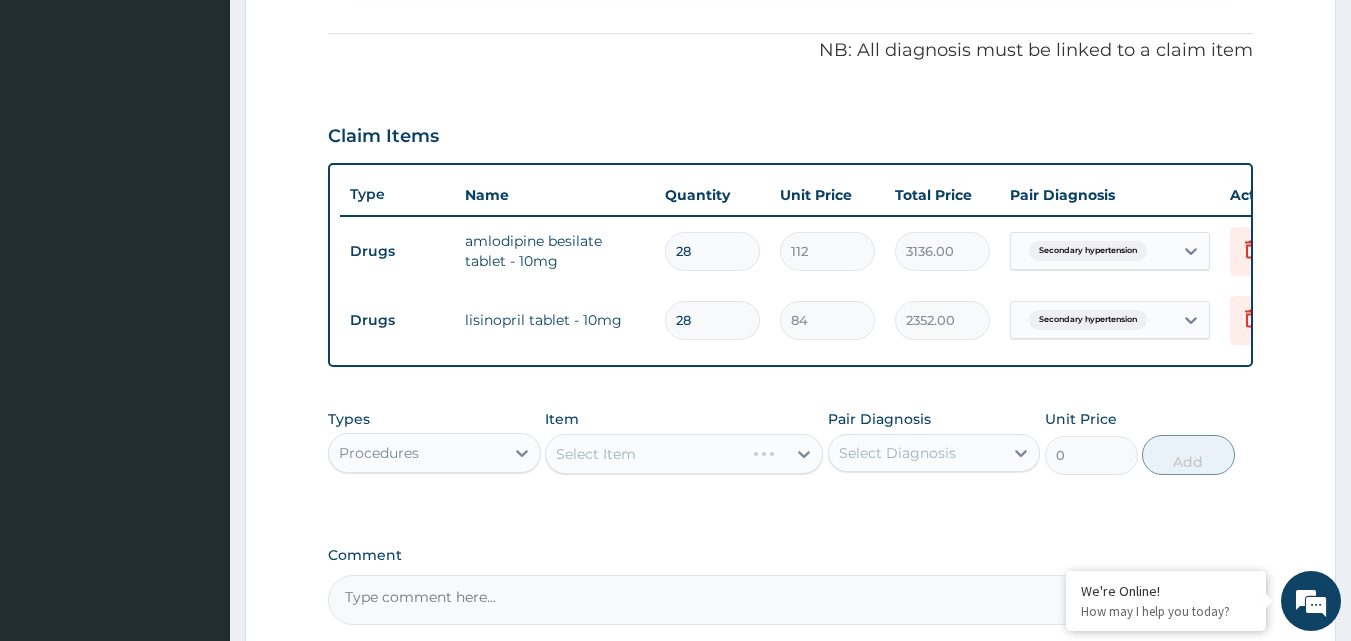 click on "Select Diagnosis" at bounding box center (897, 453) 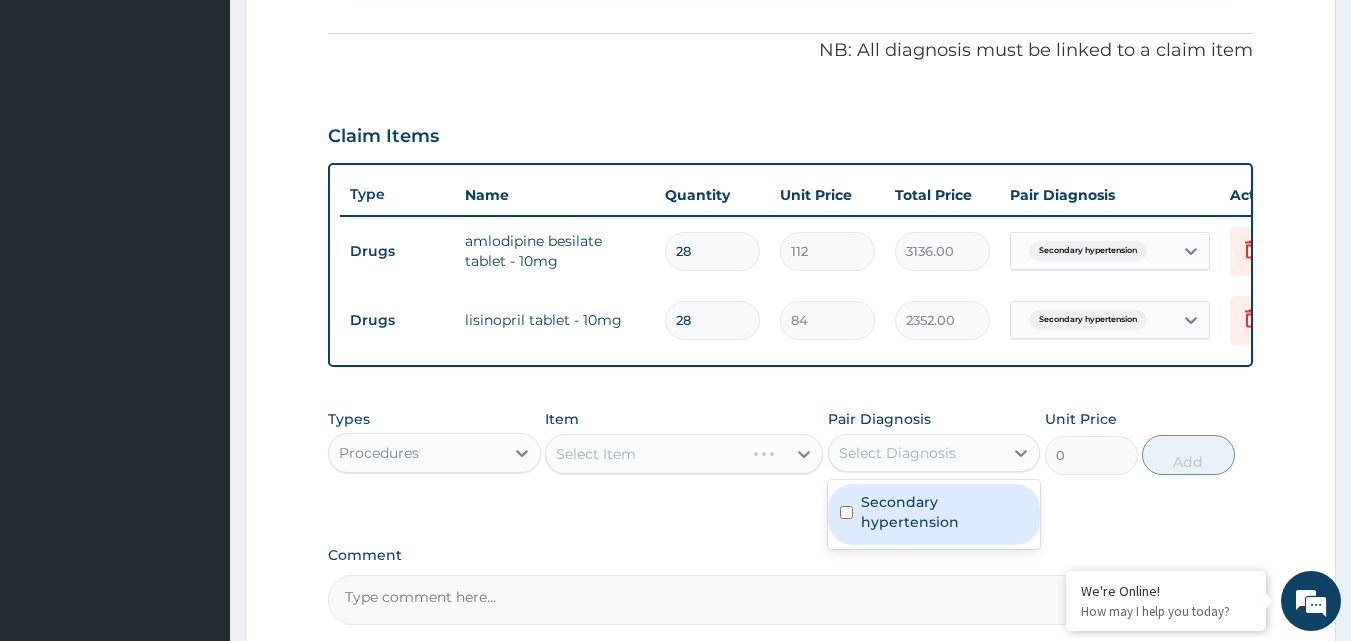 click on "Secondary hypertension" at bounding box center (945, 512) 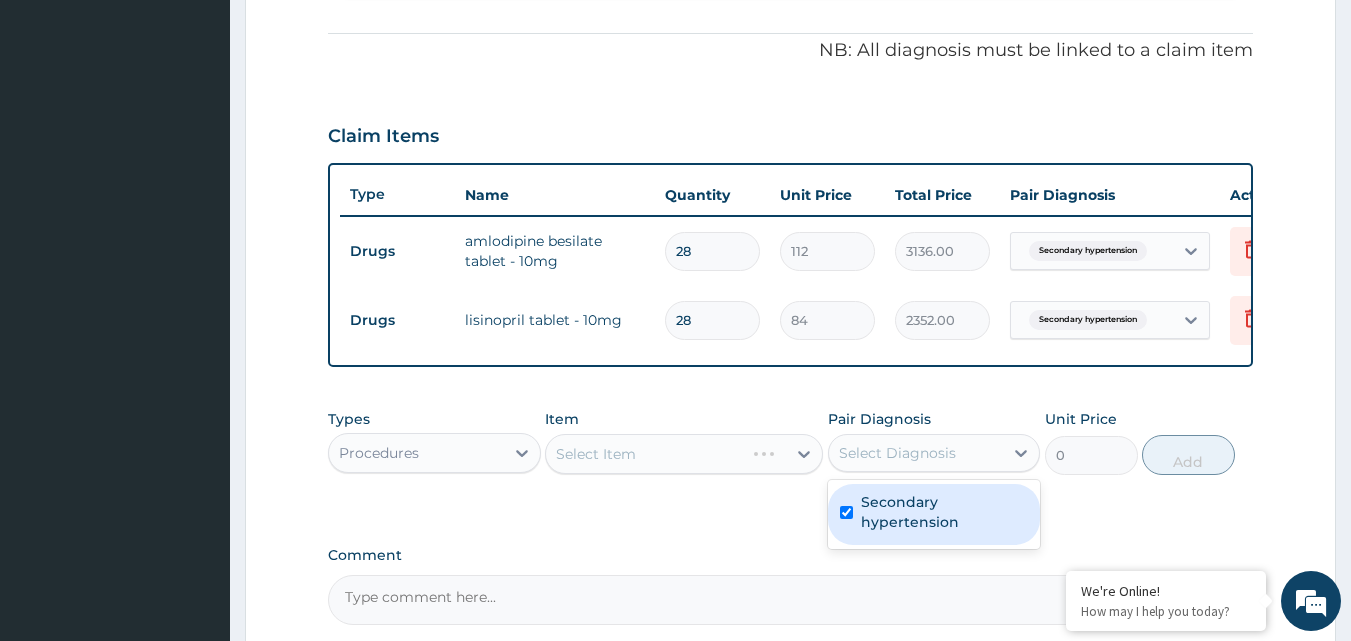 checkbox on "true" 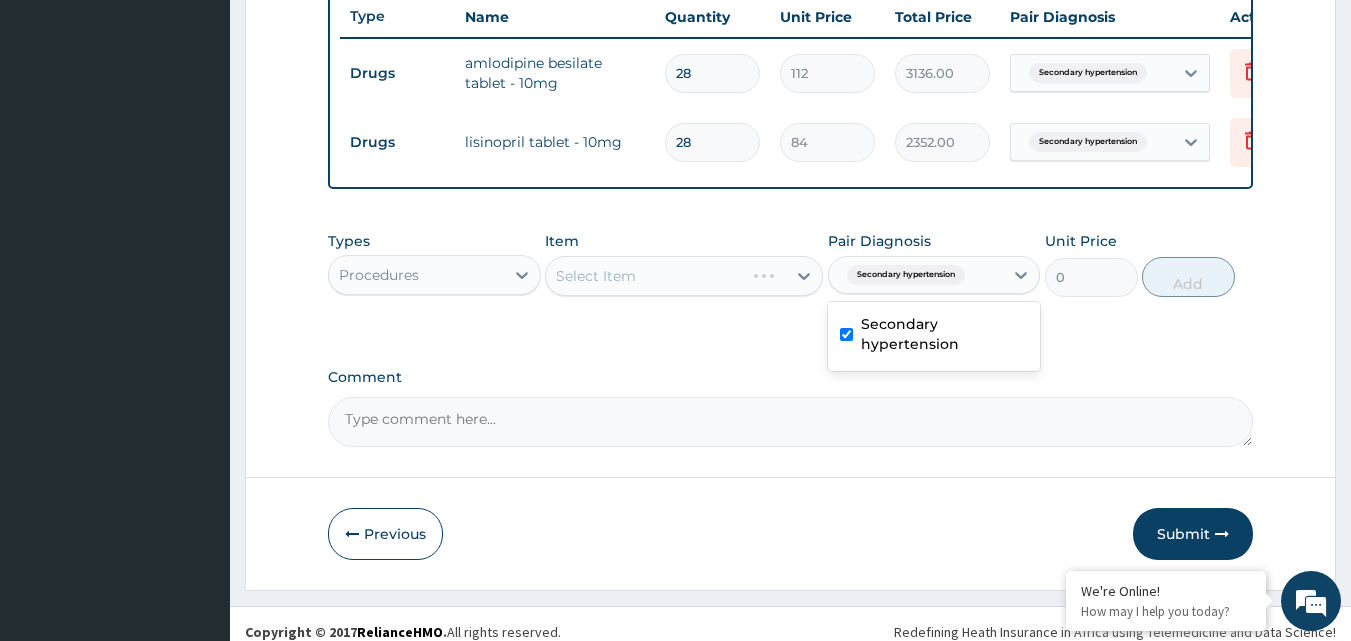 scroll, scrollTop: 790, scrollLeft: 0, axis: vertical 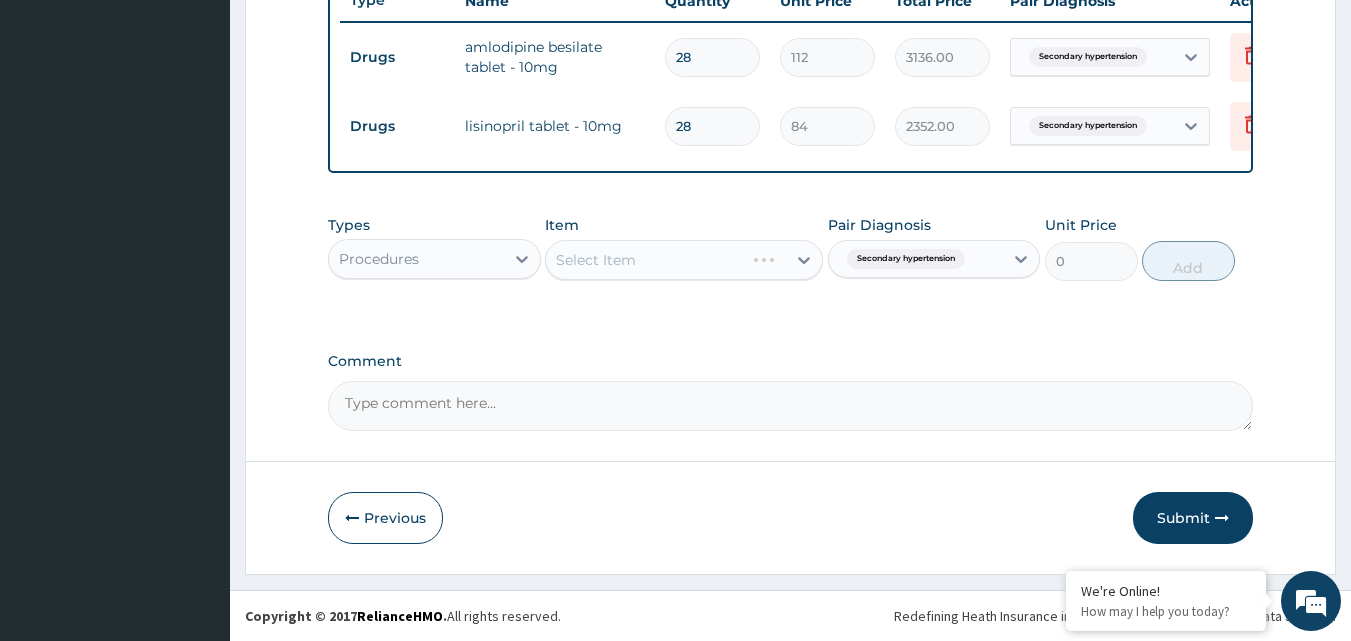 click on "Select Item" at bounding box center [684, 260] 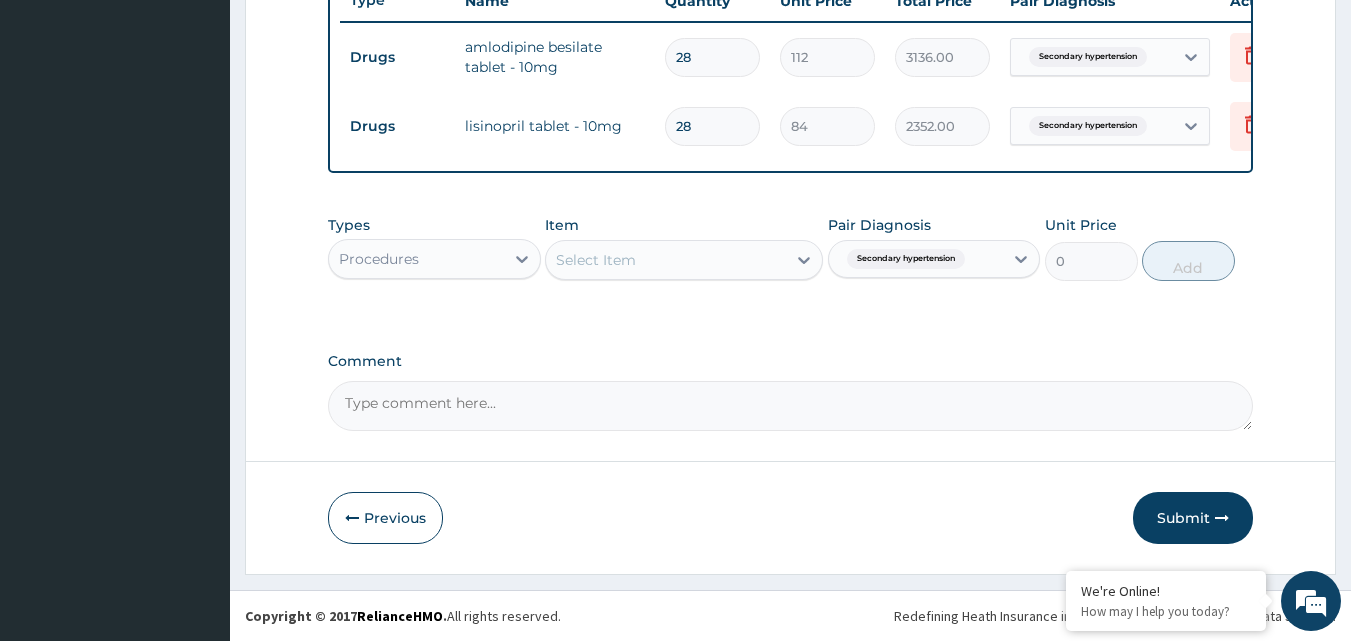 click on "Select Item" at bounding box center [666, 260] 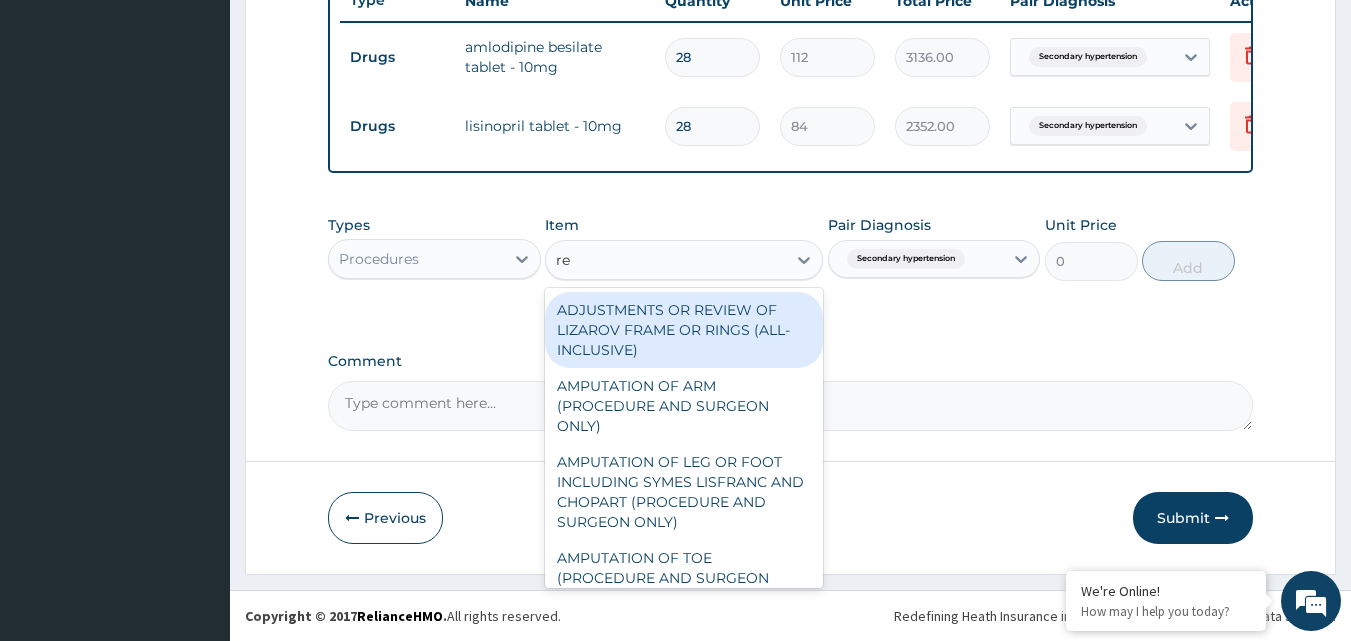 type on "reg" 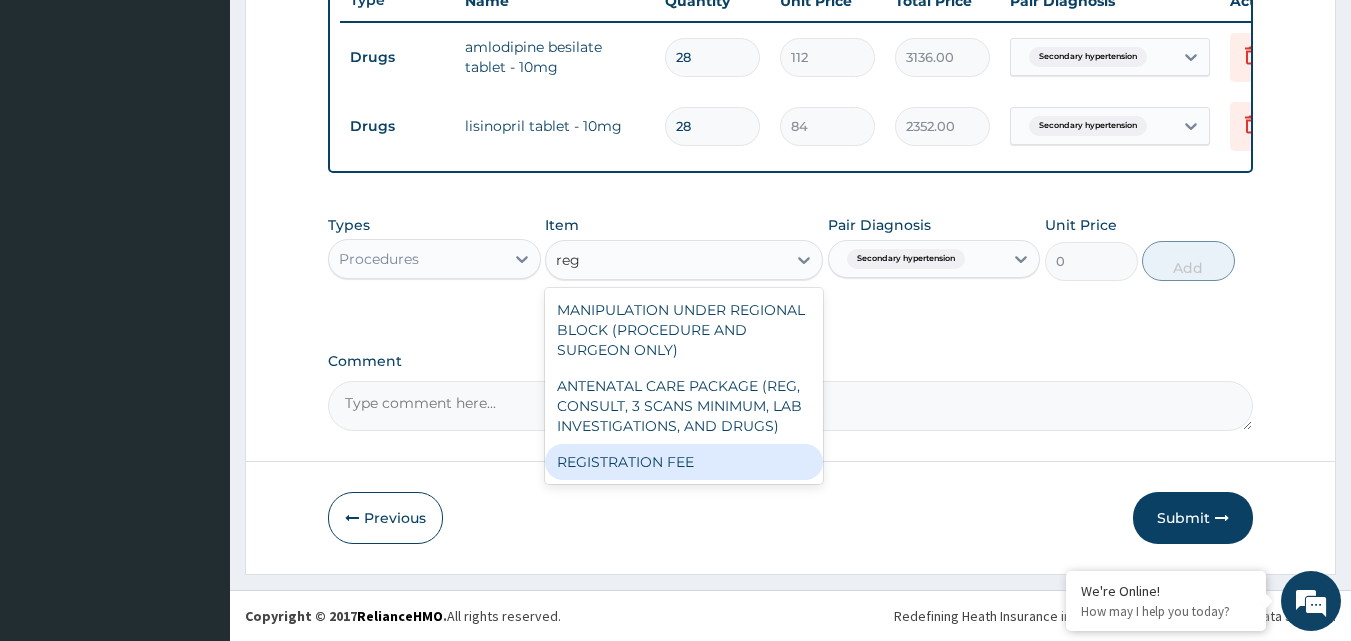 click on "REGISTRATION FEE" at bounding box center (684, 462) 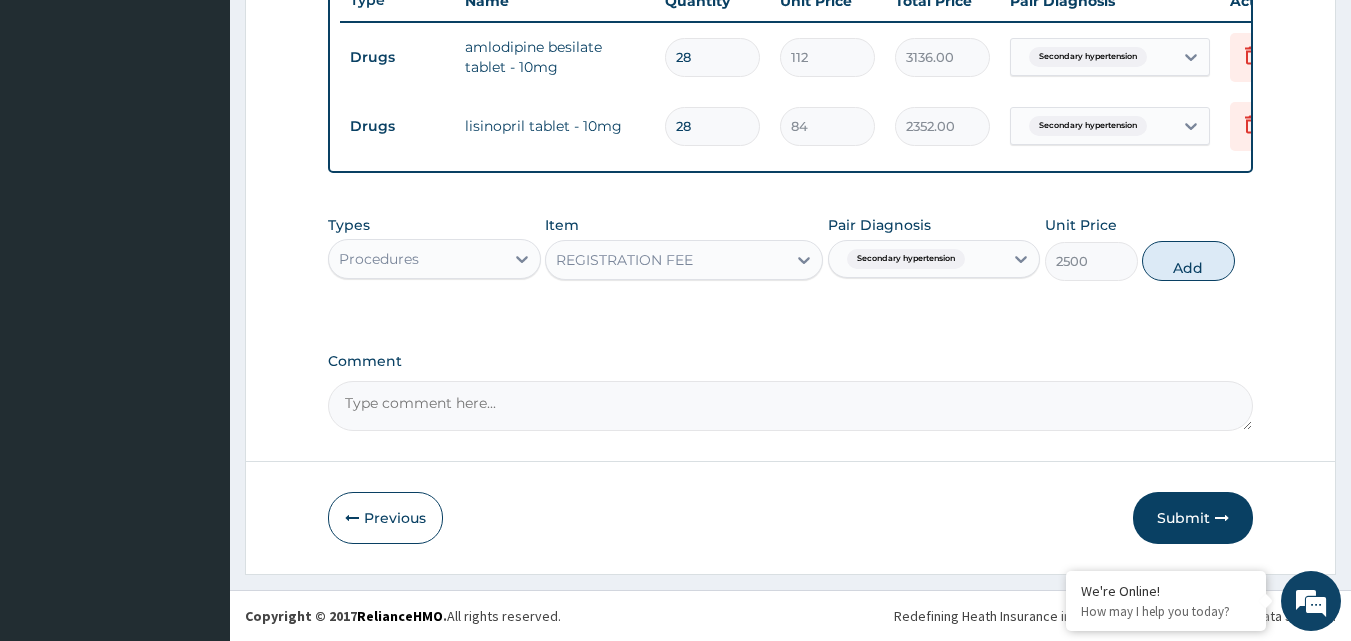 click on "Add" at bounding box center (1188, 261) 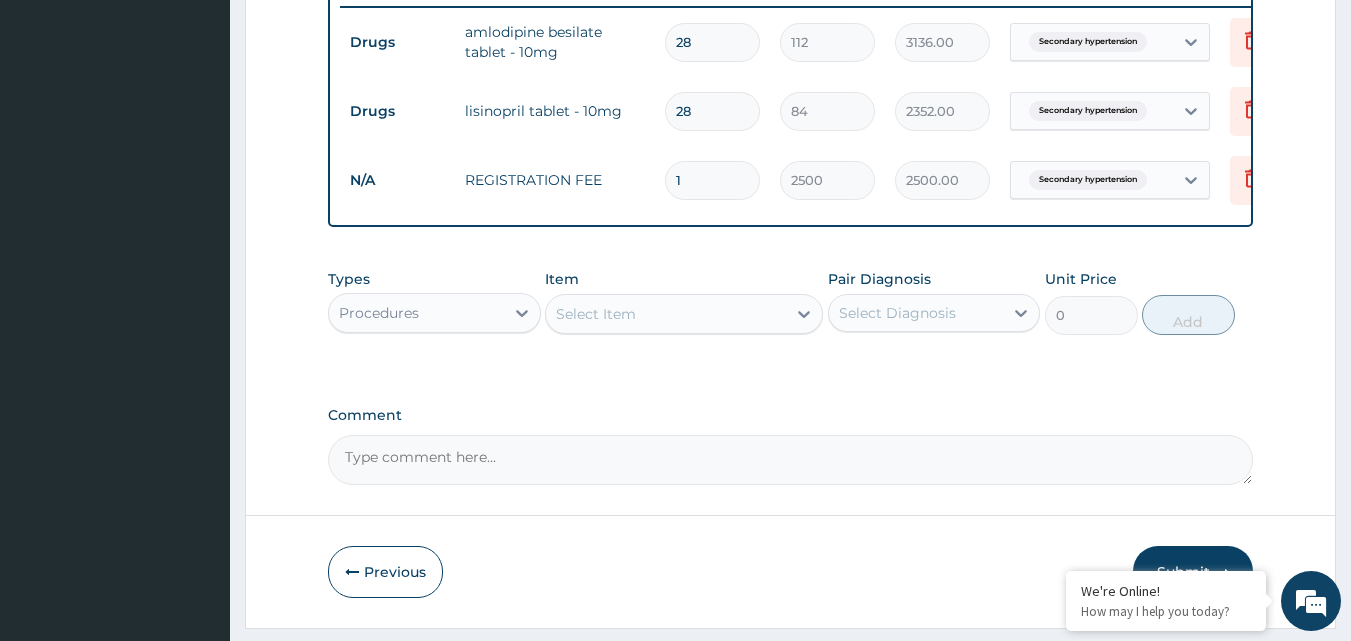click on "Select Item" at bounding box center [596, 314] 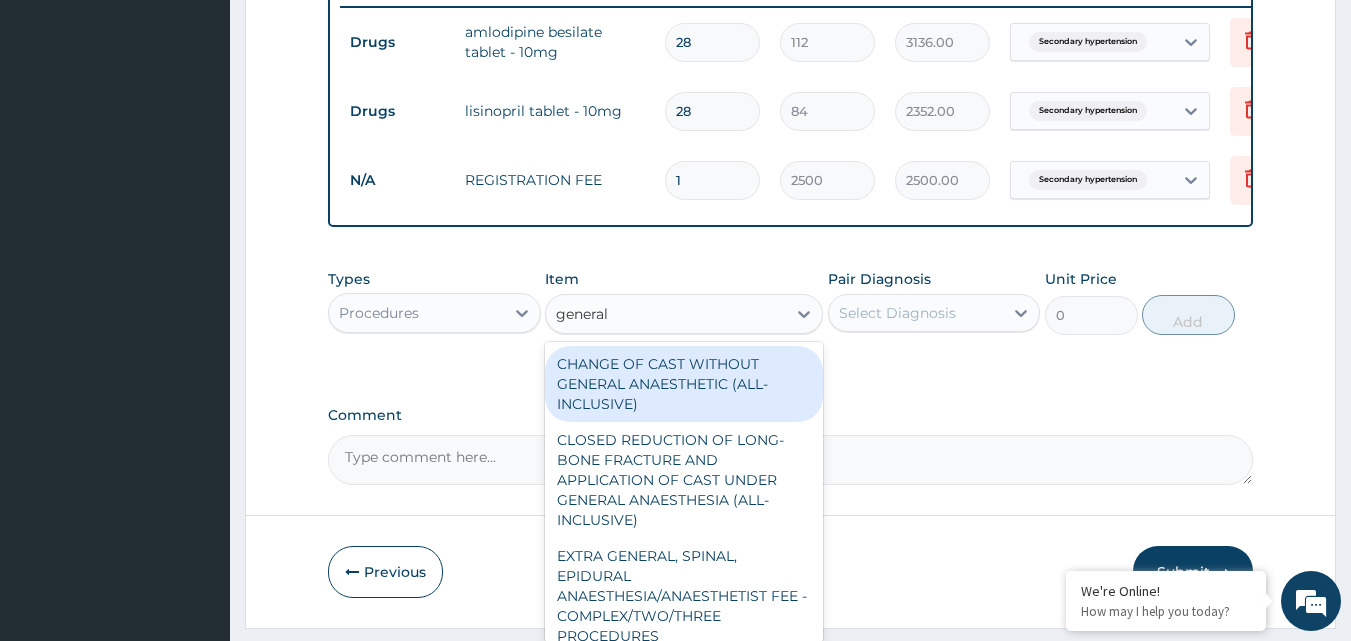 type on "general p" 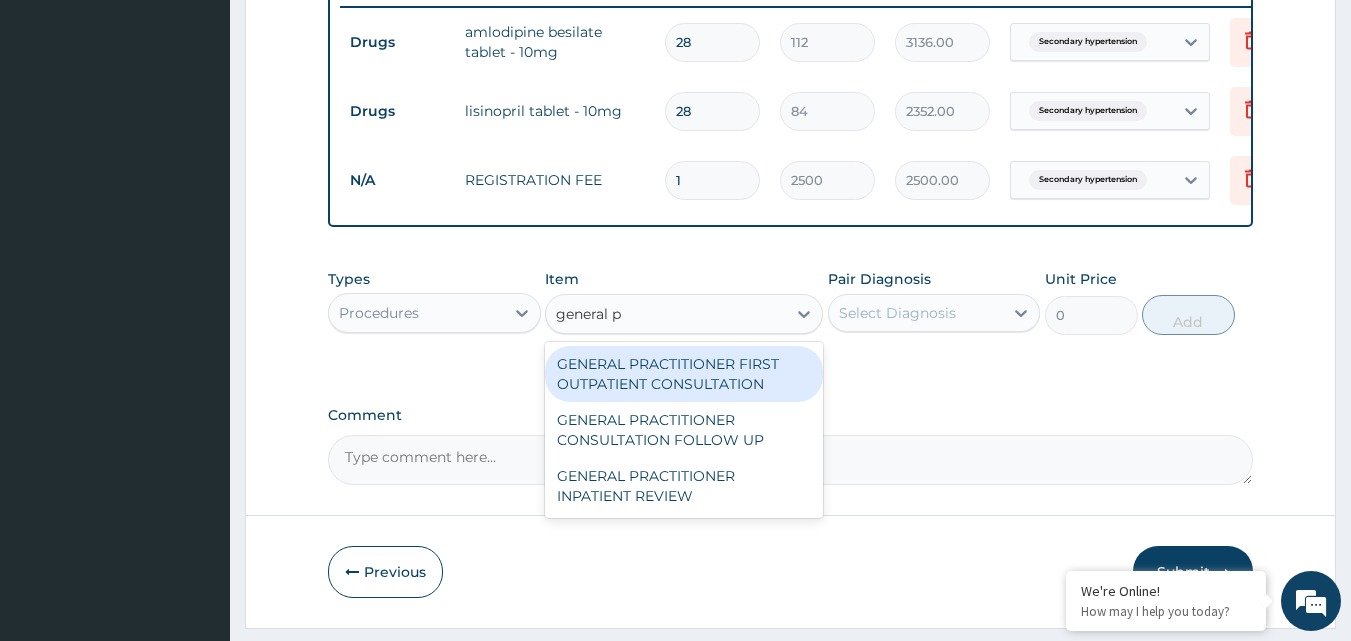 click on "GENERAL PRACTITIONER FIRST OUTPATIENT CONSULTATION" at bounding box center (684, 374) 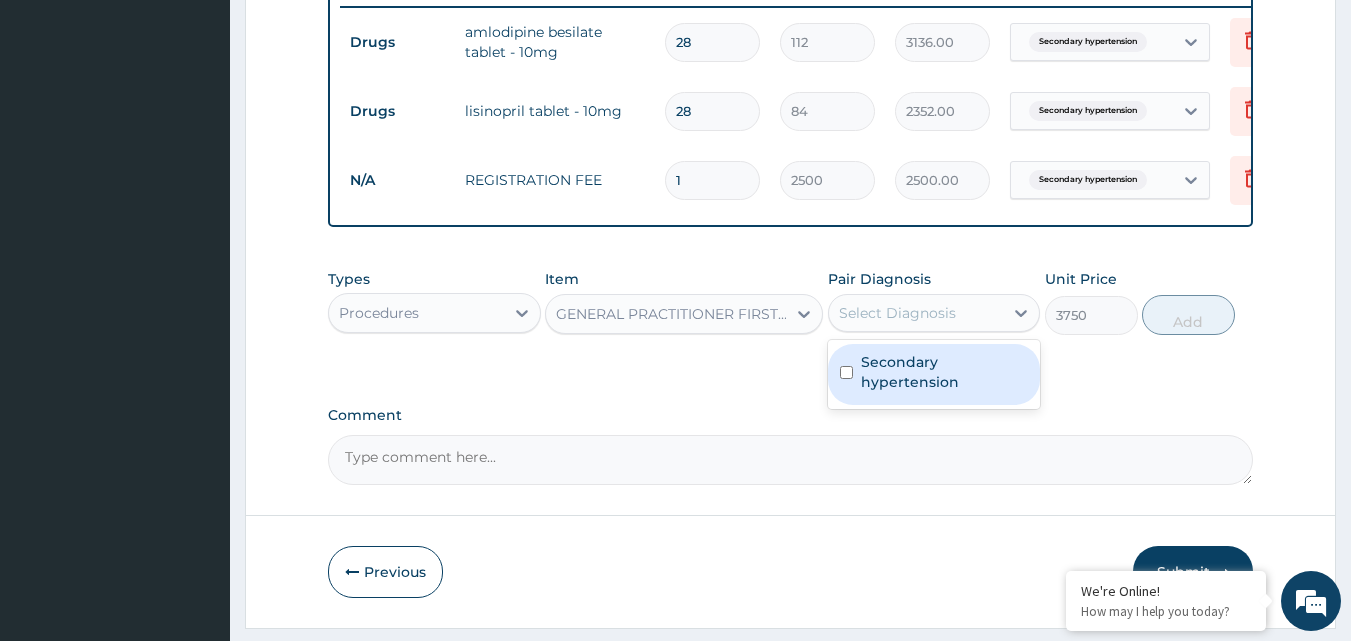 click on "Select Diagnosis" at bounding box center [897, 313] 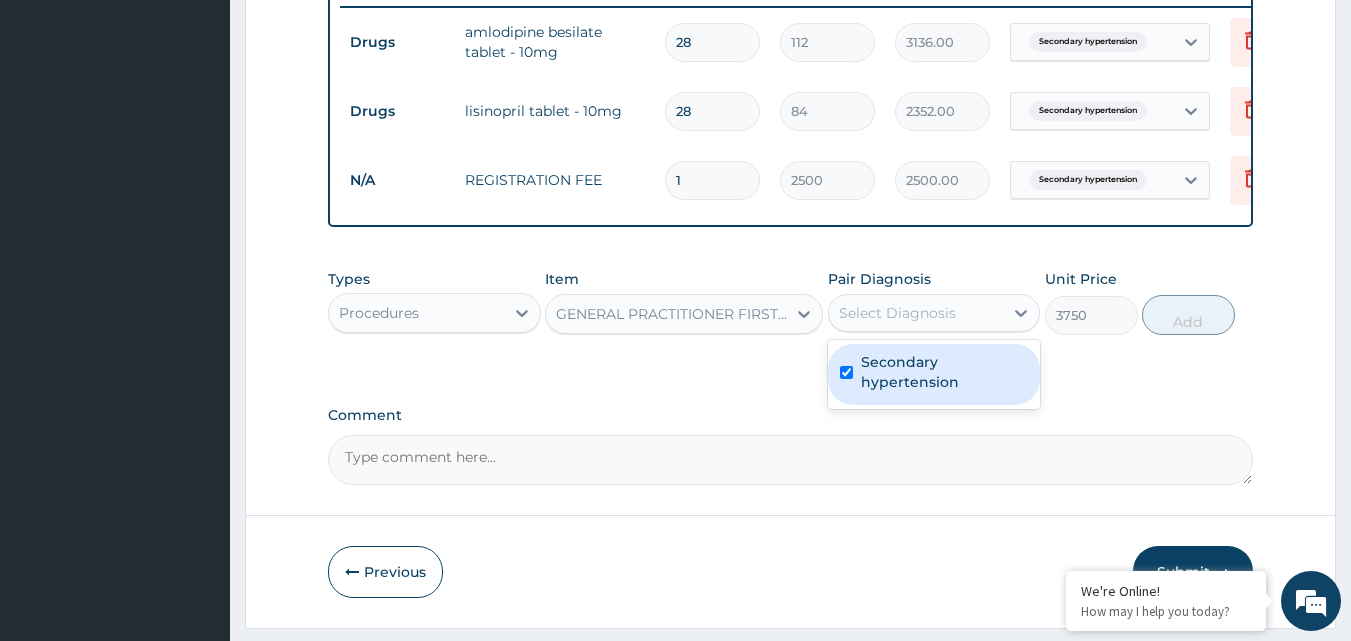 checkbox on "true" 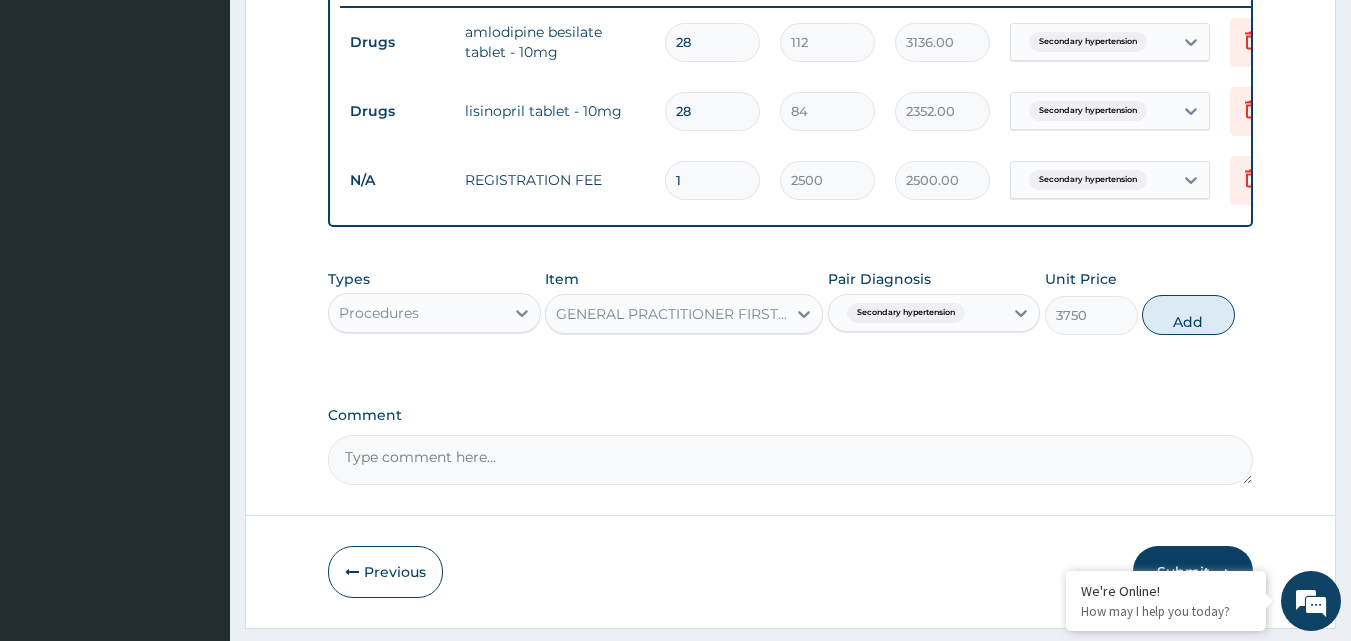 click on "Add" at bounding box center (1188, 315) 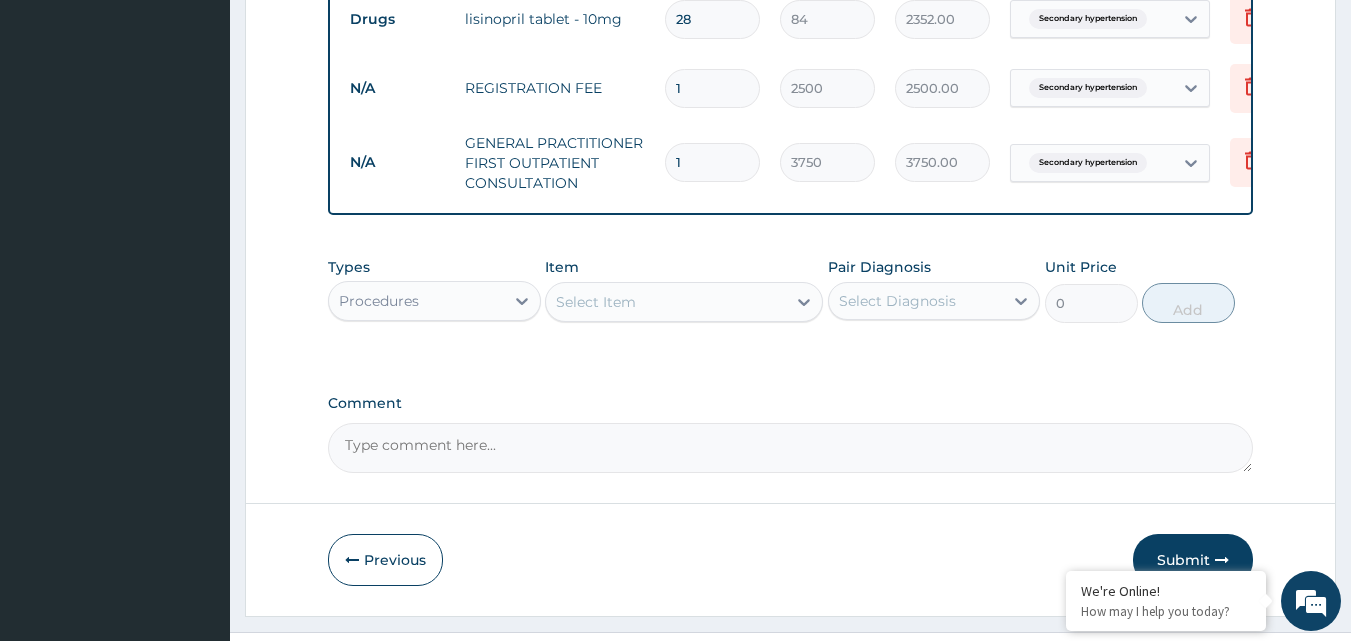 scroll, scrollTop: 939, scrollLeft: 0, axis: vertical 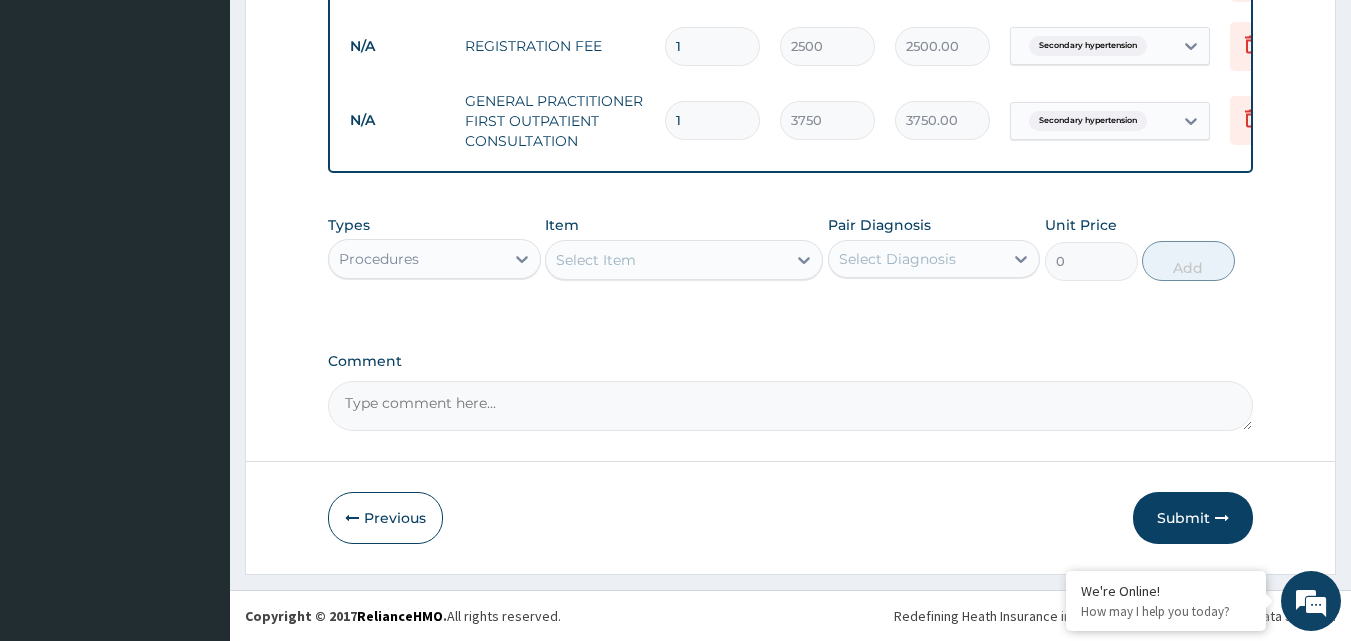 click on "Submit" at bounding box center (1193, 518) 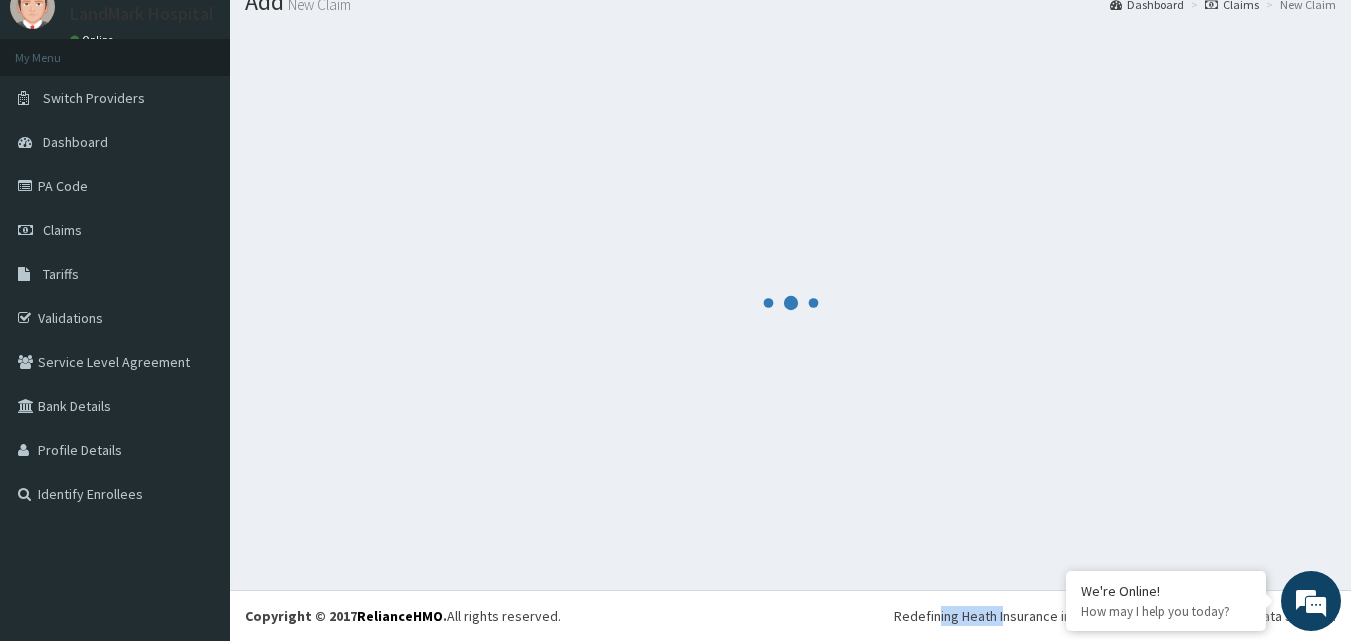 scroll, scrollTop: 76, scrollLeft: 0, axis: vertical 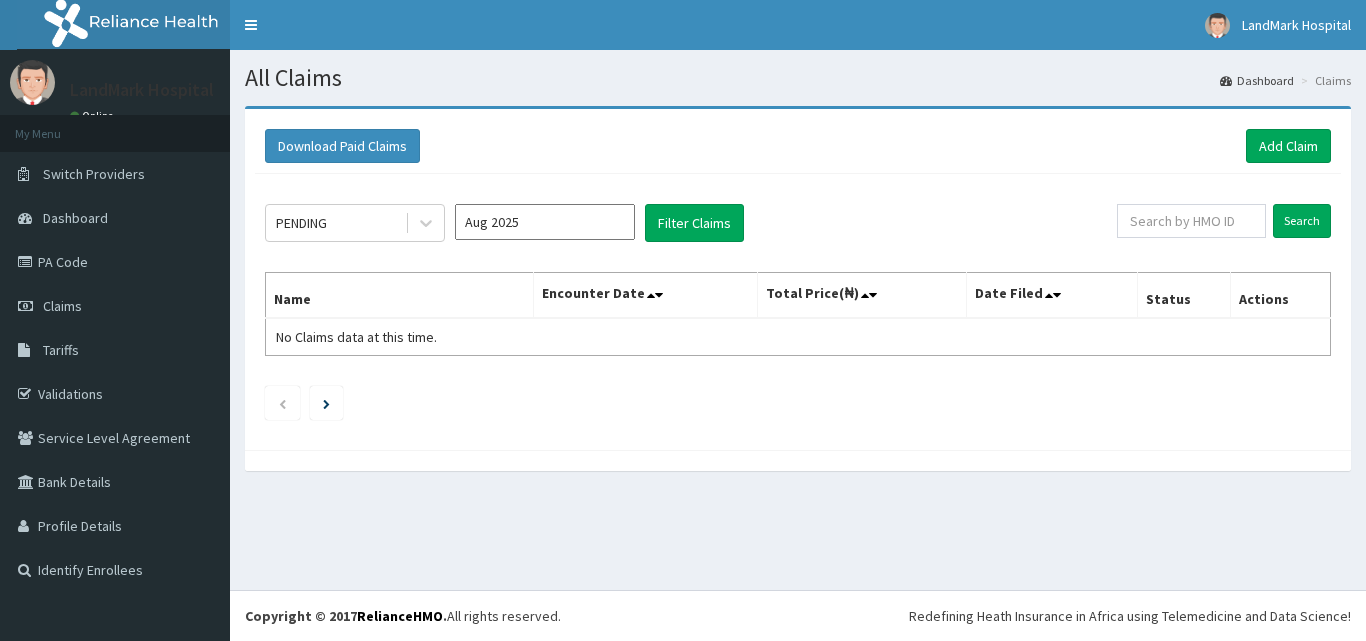click on "PA Code" at bounding box center (115, 262) 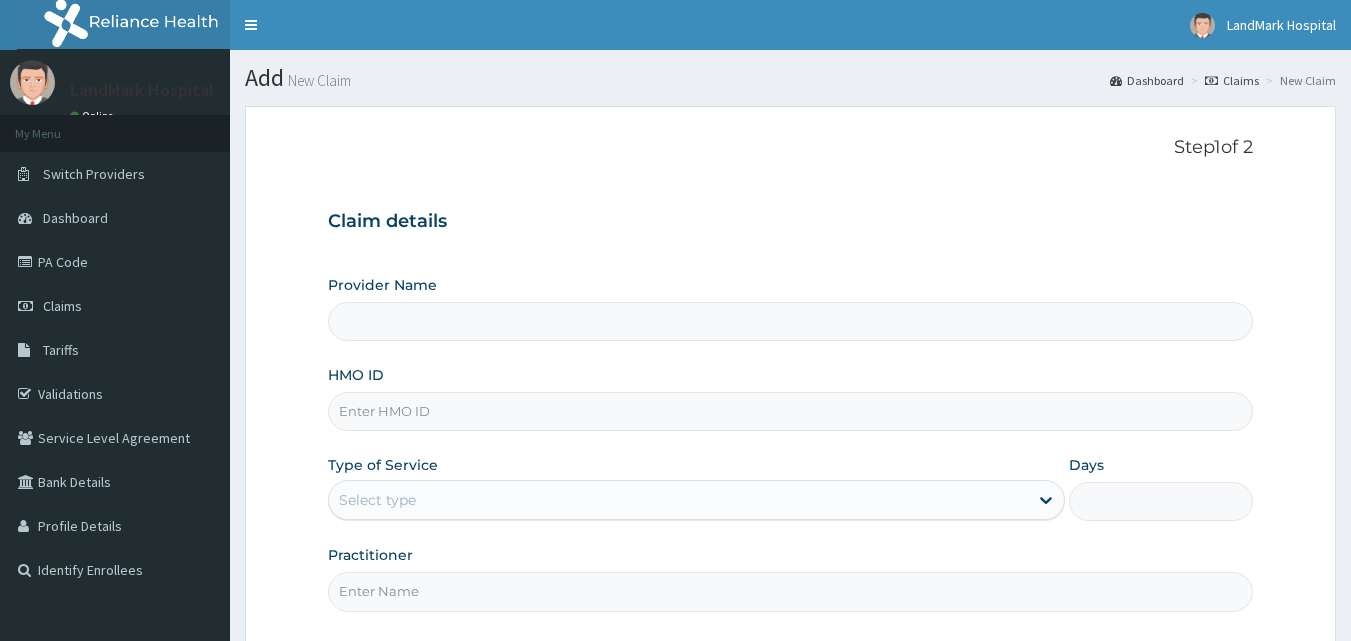 type on "Landmark Hospital" 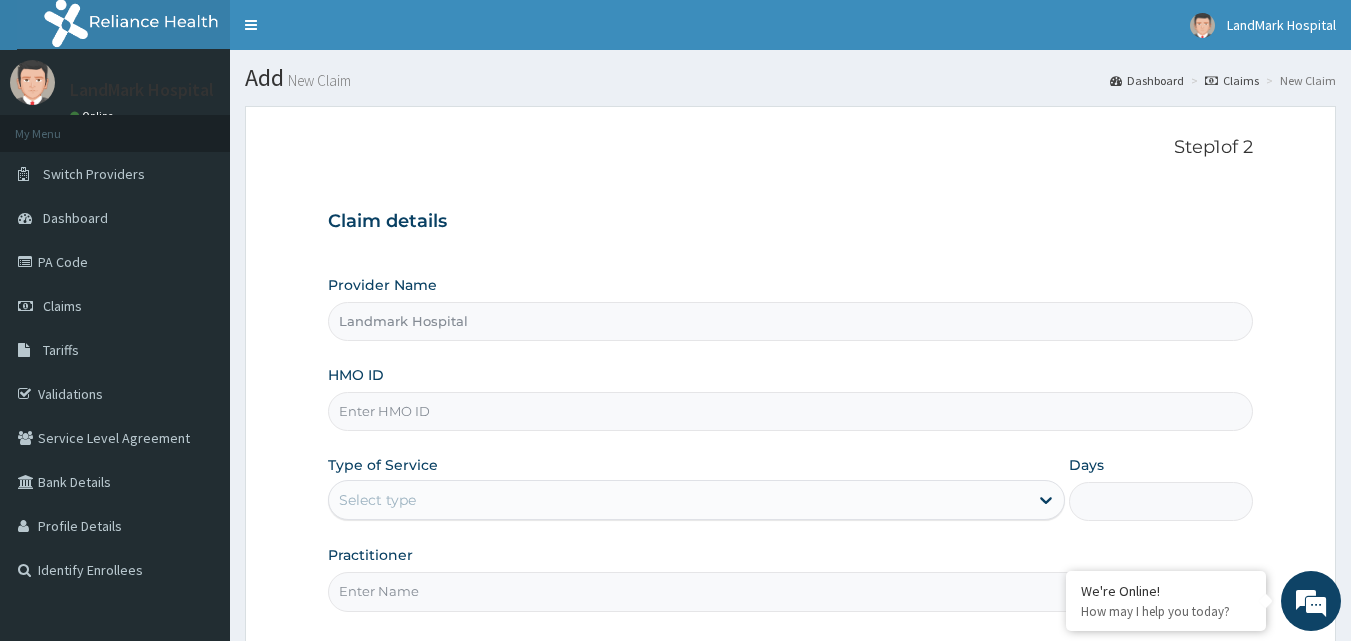 scroll, scrollTop: 0, scrollLeft: 0, axis: both 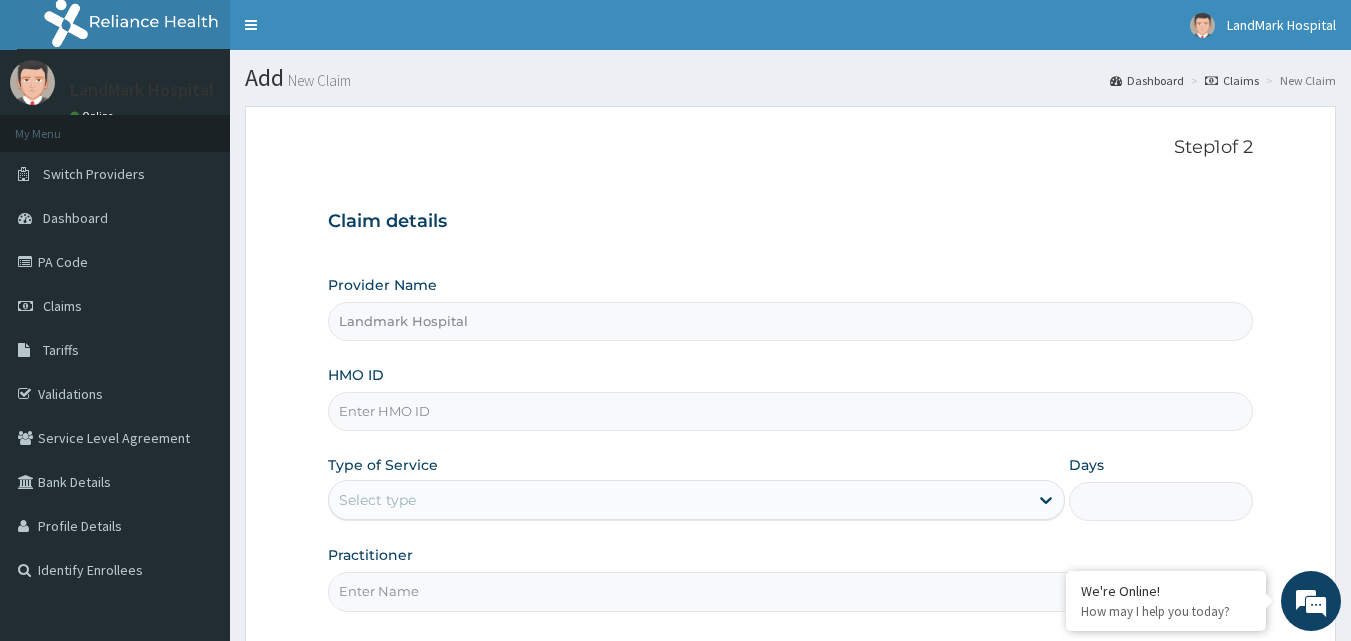 click on "HMO ID" at bounding box center (791, 411) 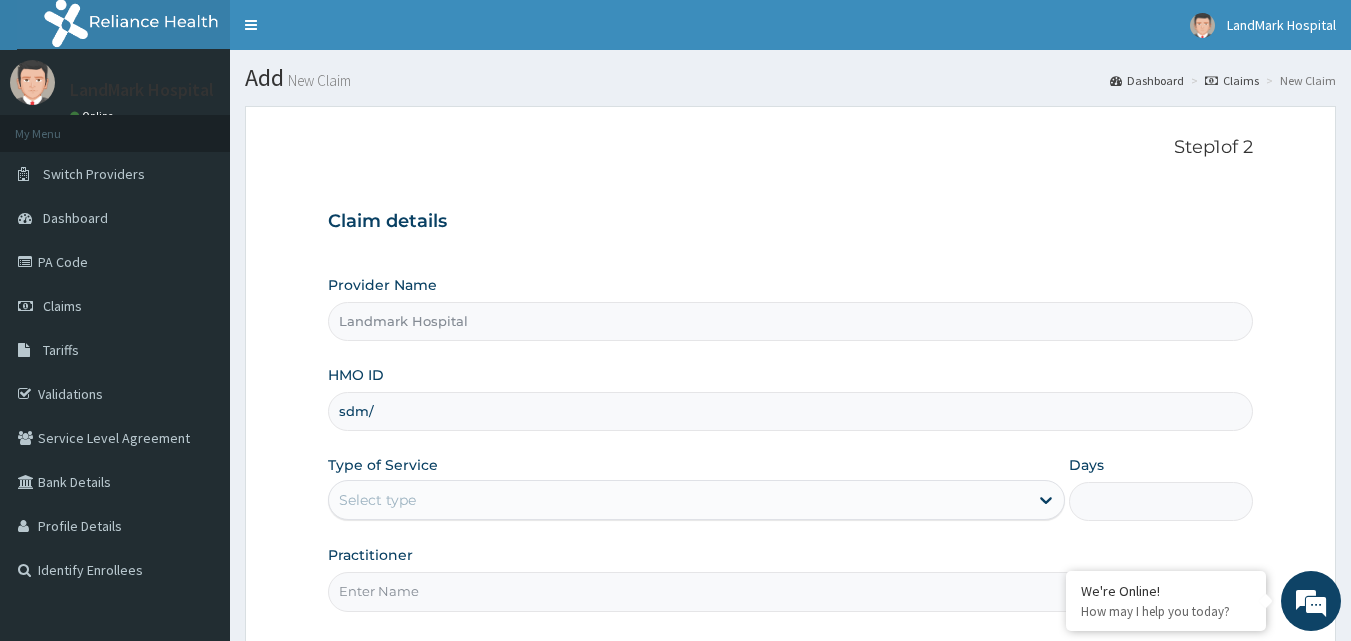 type on "SDM/10020/A" 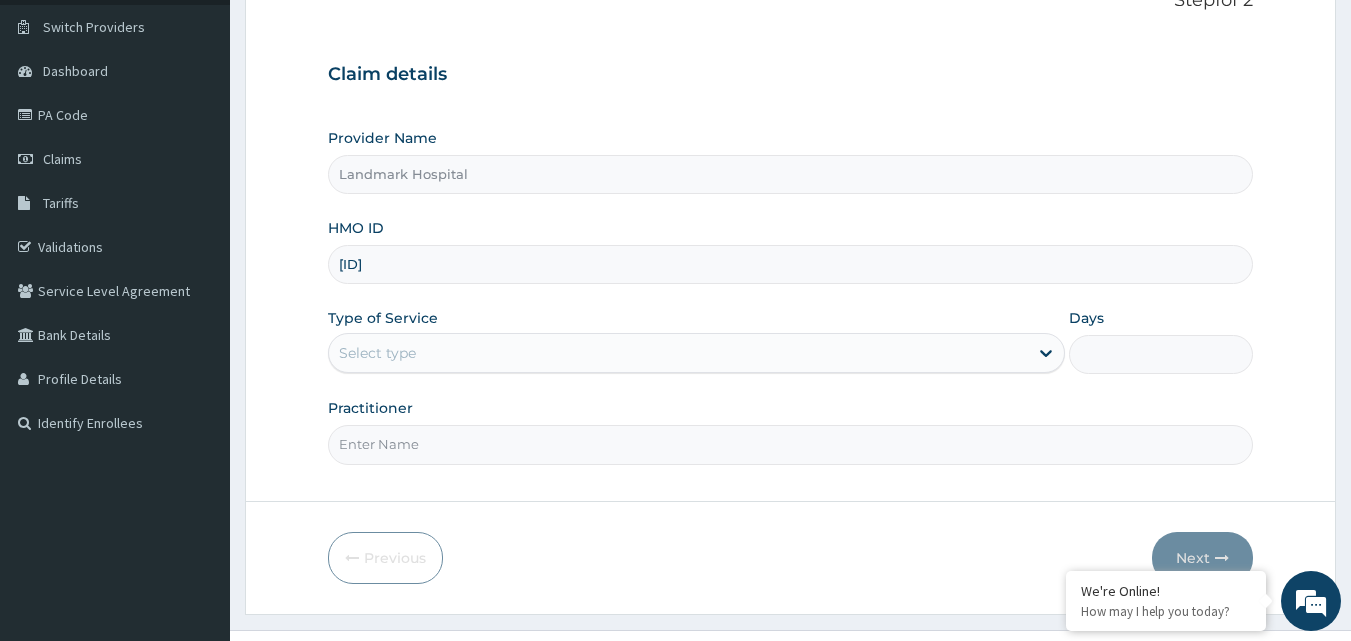 scroll, scrollTop: 187, scrollLeft: 0, axis: vertical 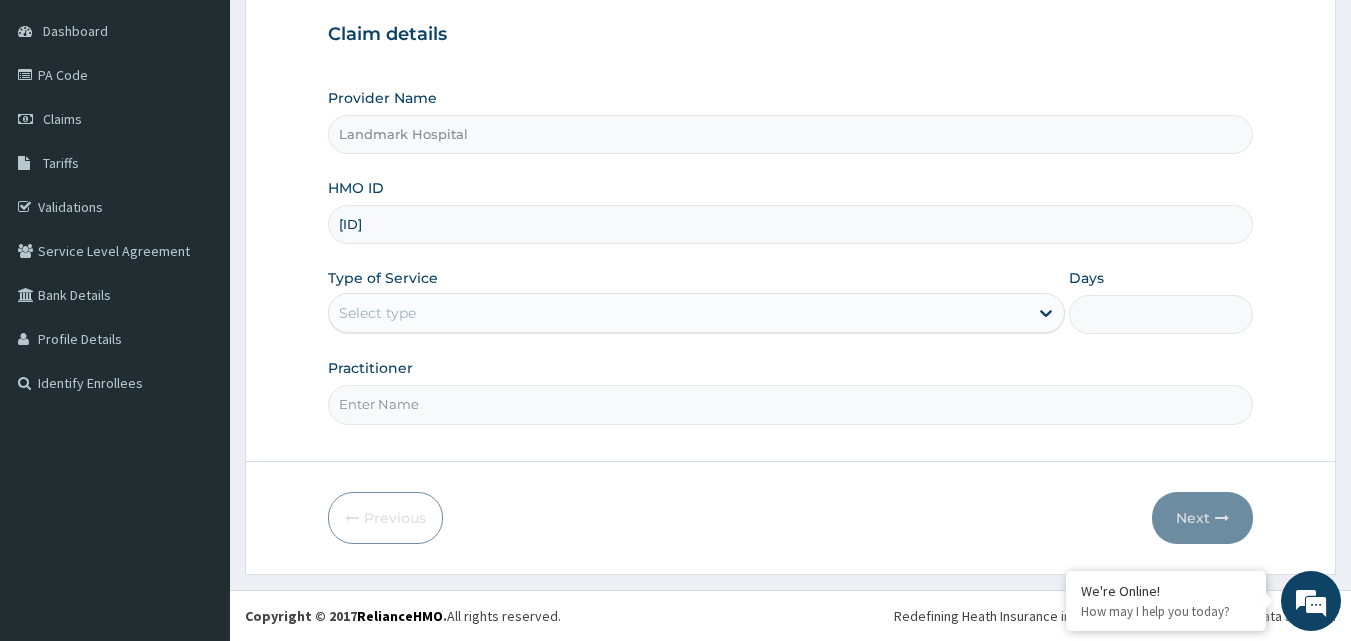 click on "Select type" at bounding box center [678, 313] 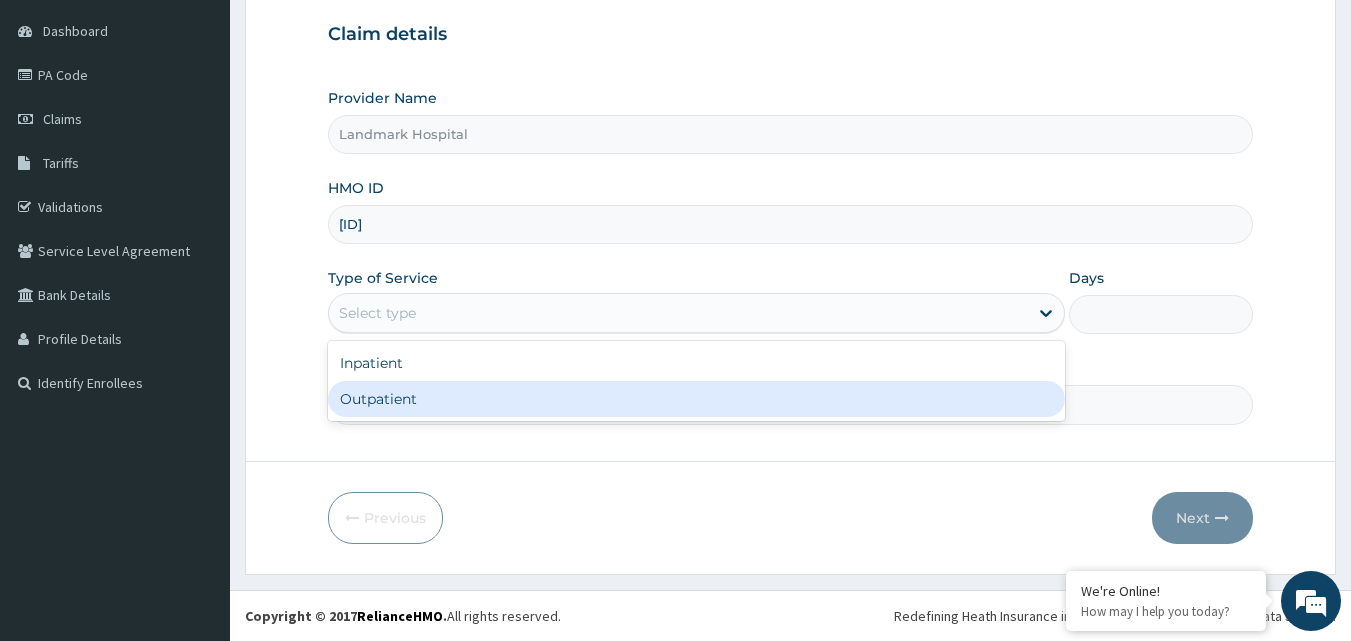 click on "Outpatient" at bounding box center (696, 399) 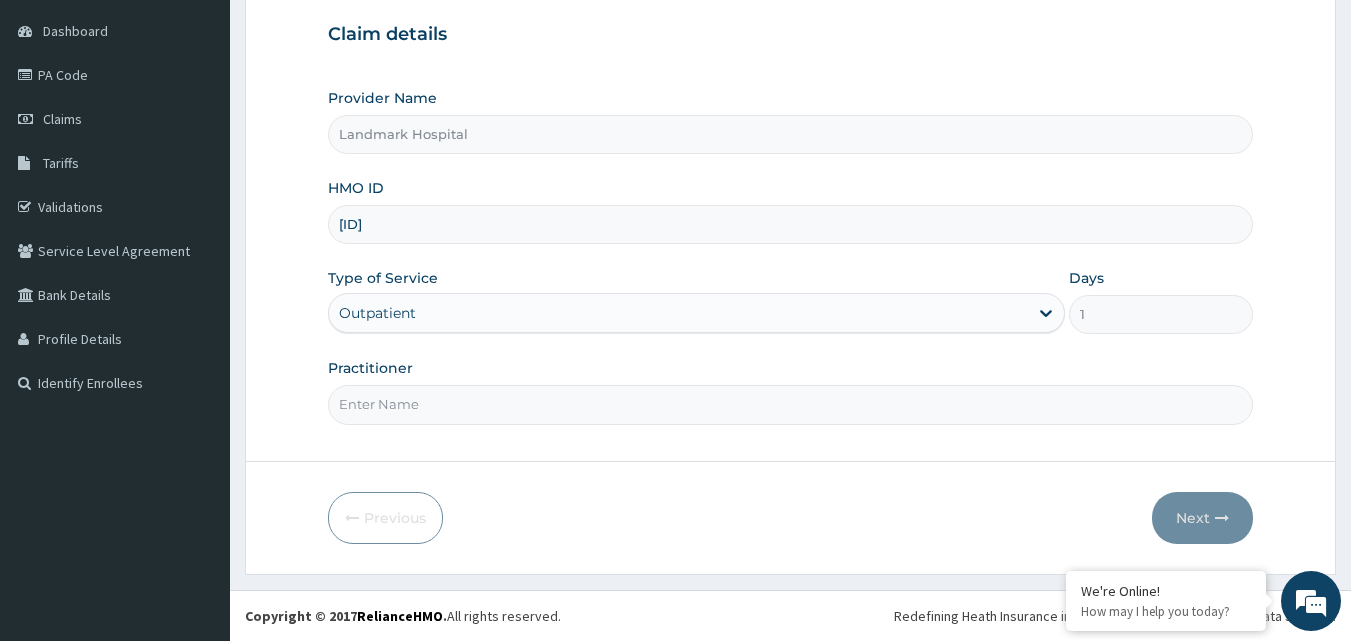 click on "Practitioner" at bounding box center [791, 404] 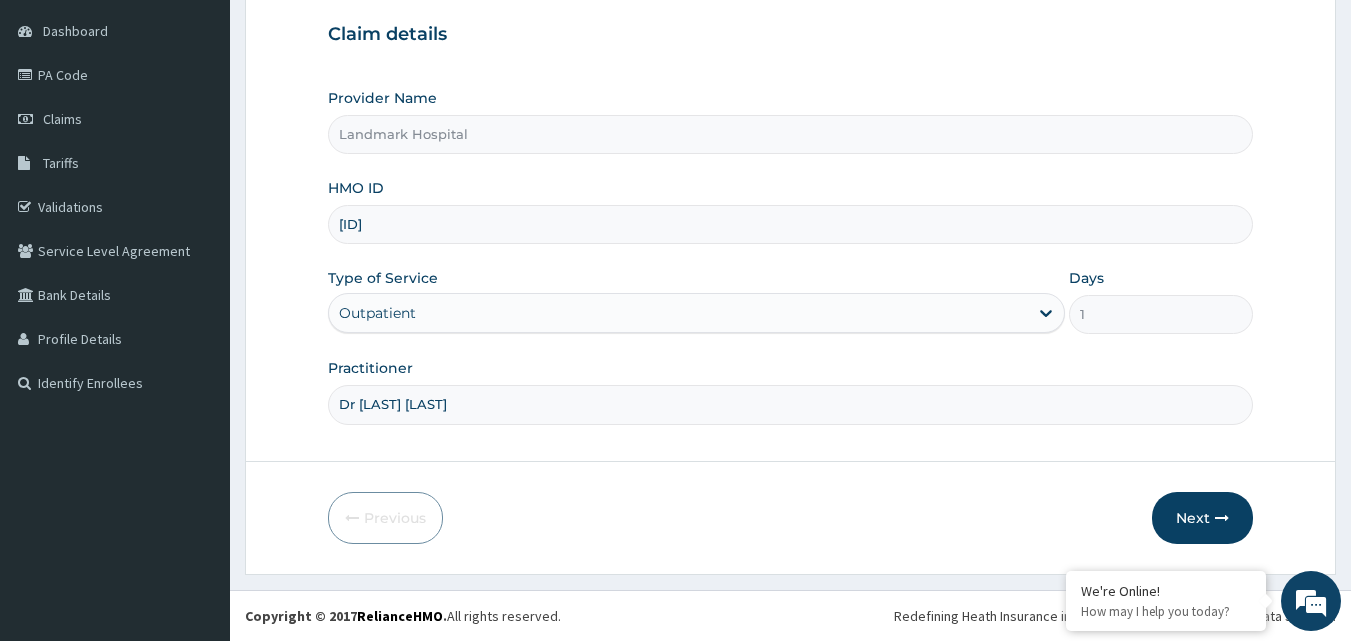 click on "Dr [NAME] [NAME]" at bounding box center [791, 404] 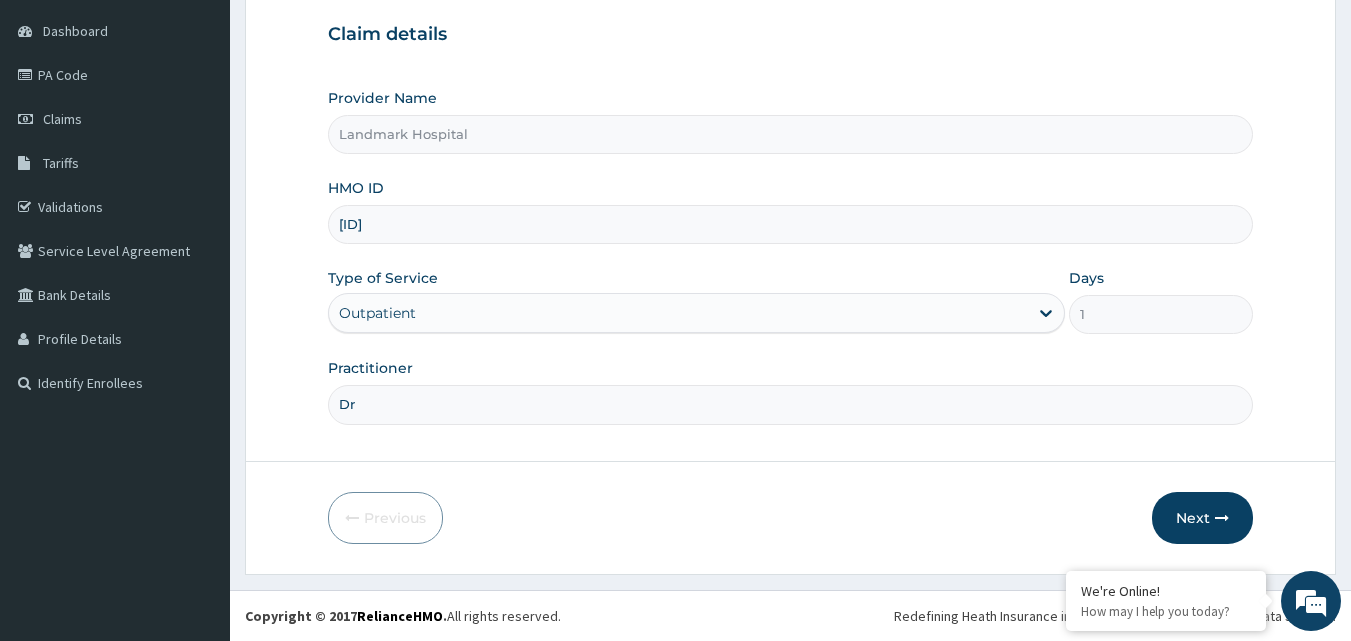 type on "D" 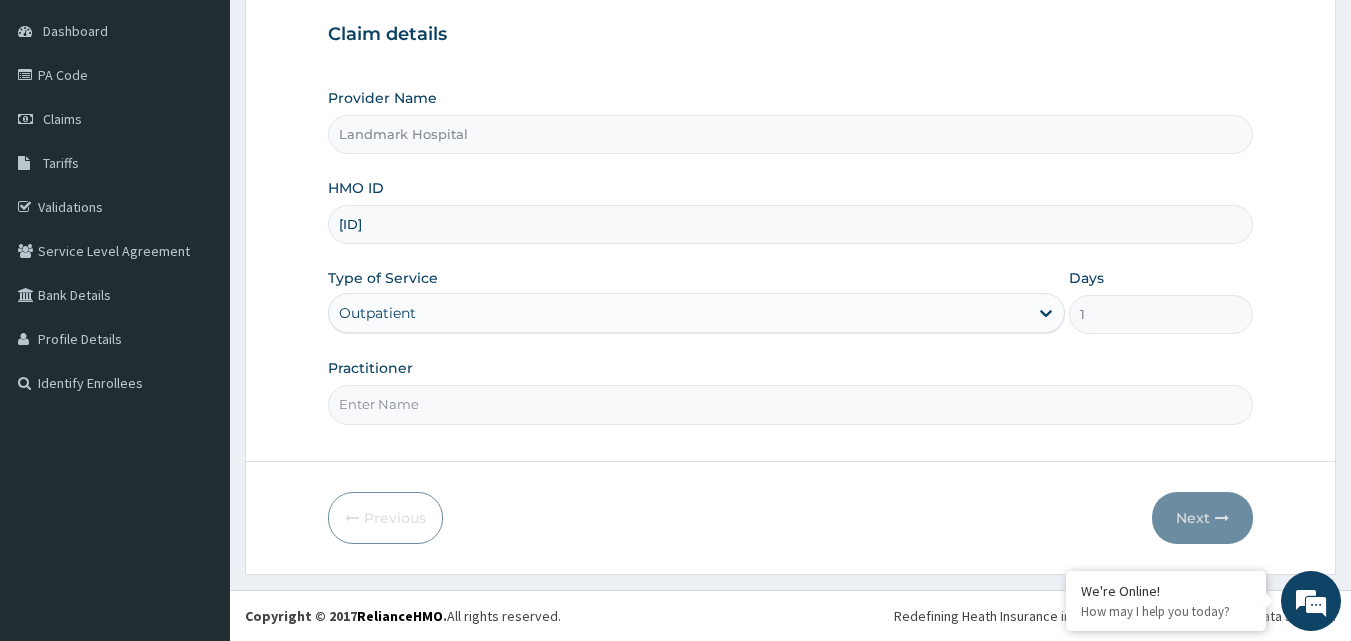click on "Practitioner" at bounding box center (791, 404) 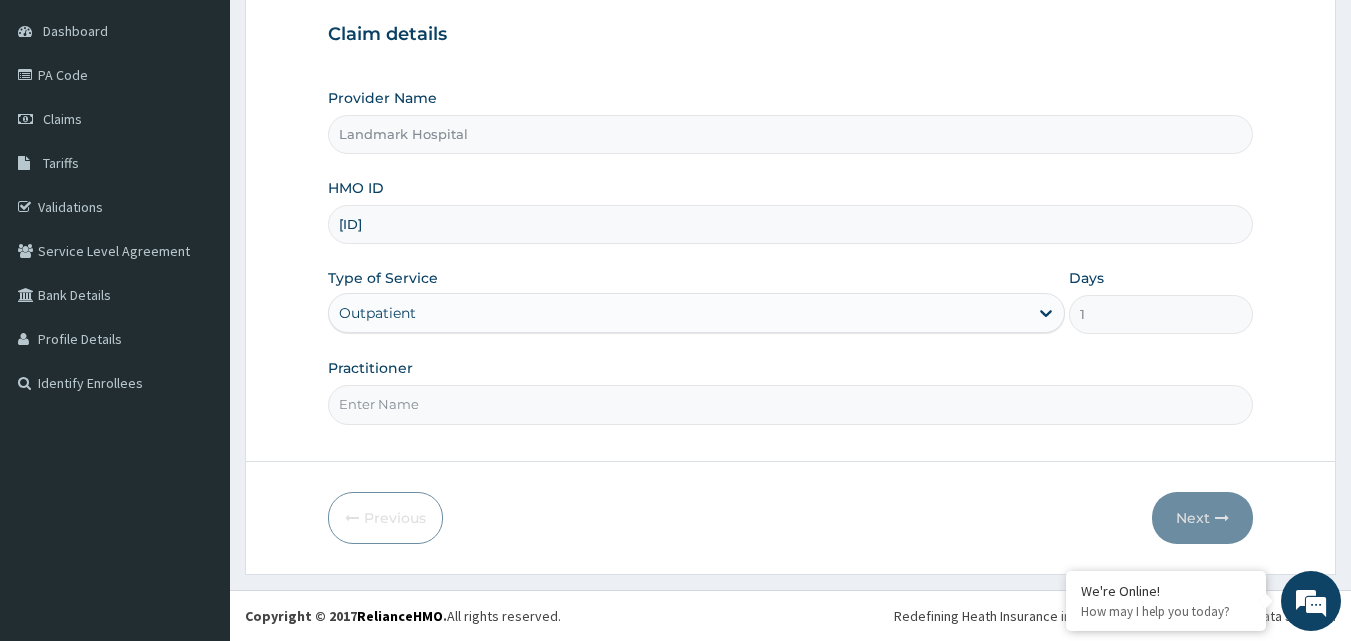 type on "Dr Lawal" 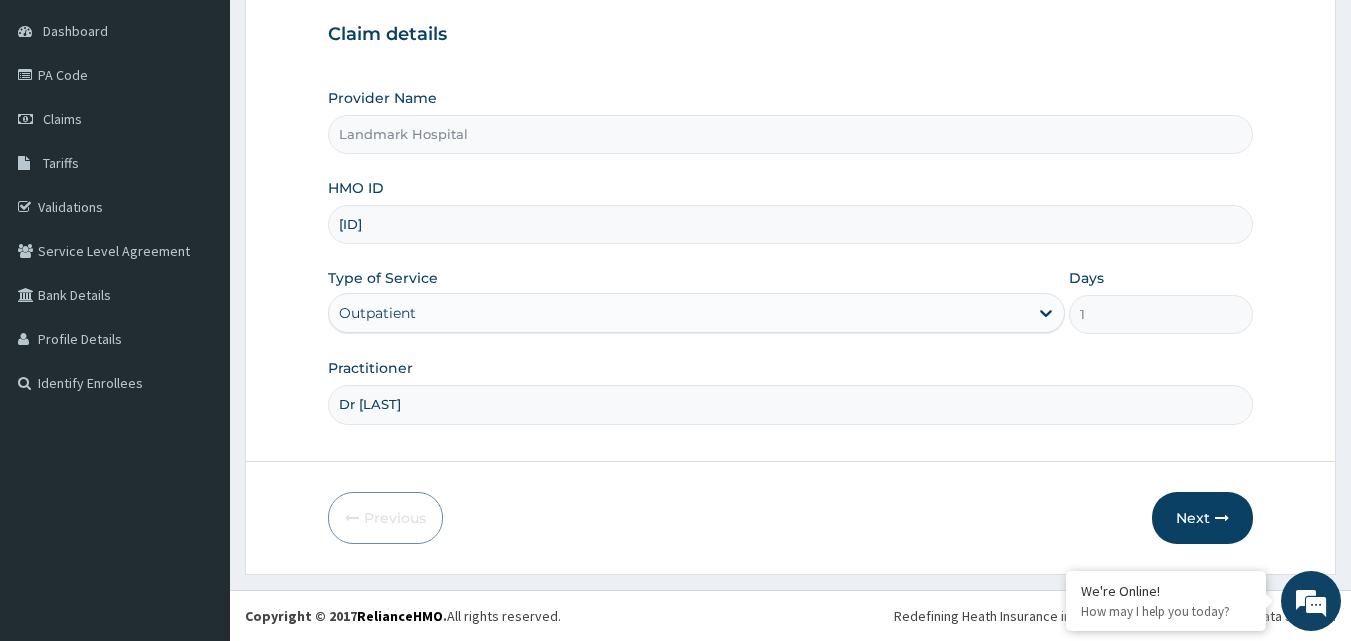 click on "Next" at bounding box center [1202, 518] 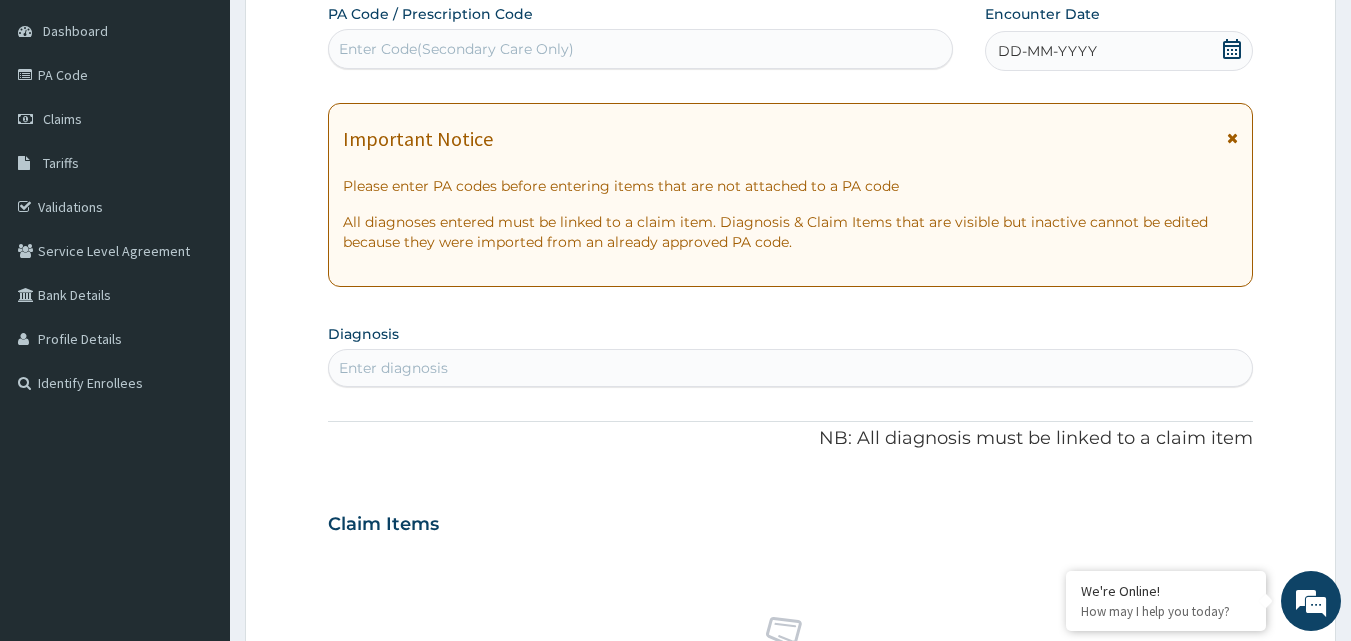click on "Enter Code(Secondary Care Only)" at bounding box center [456, 49] 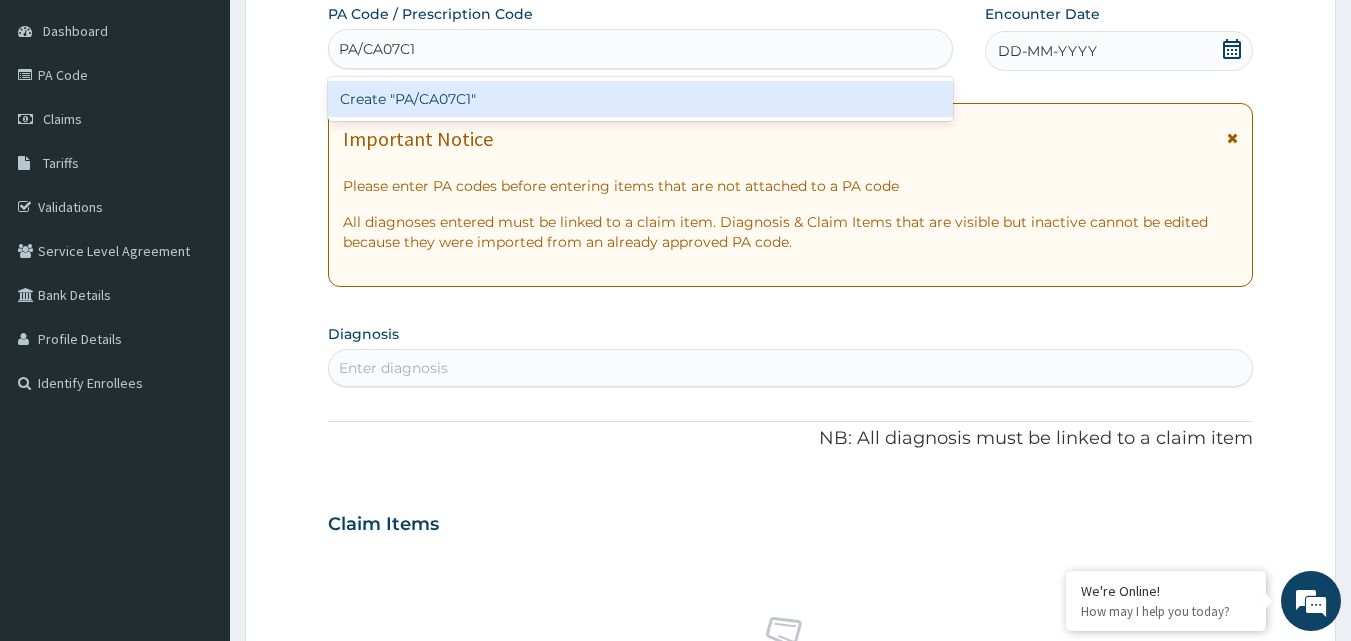 click on "Create "PA/CA07C1"" at bounding box center [641, 99] 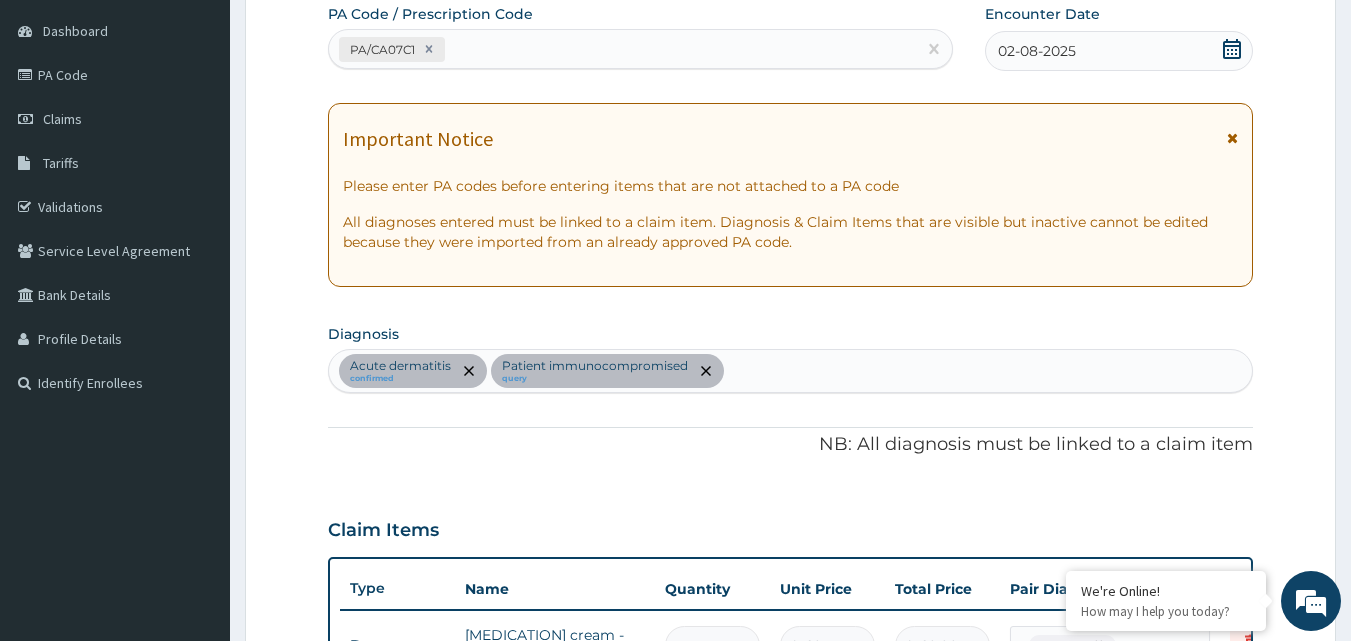 scroll, scrollTop: 873, scrollLeft: 0, axis: vertical 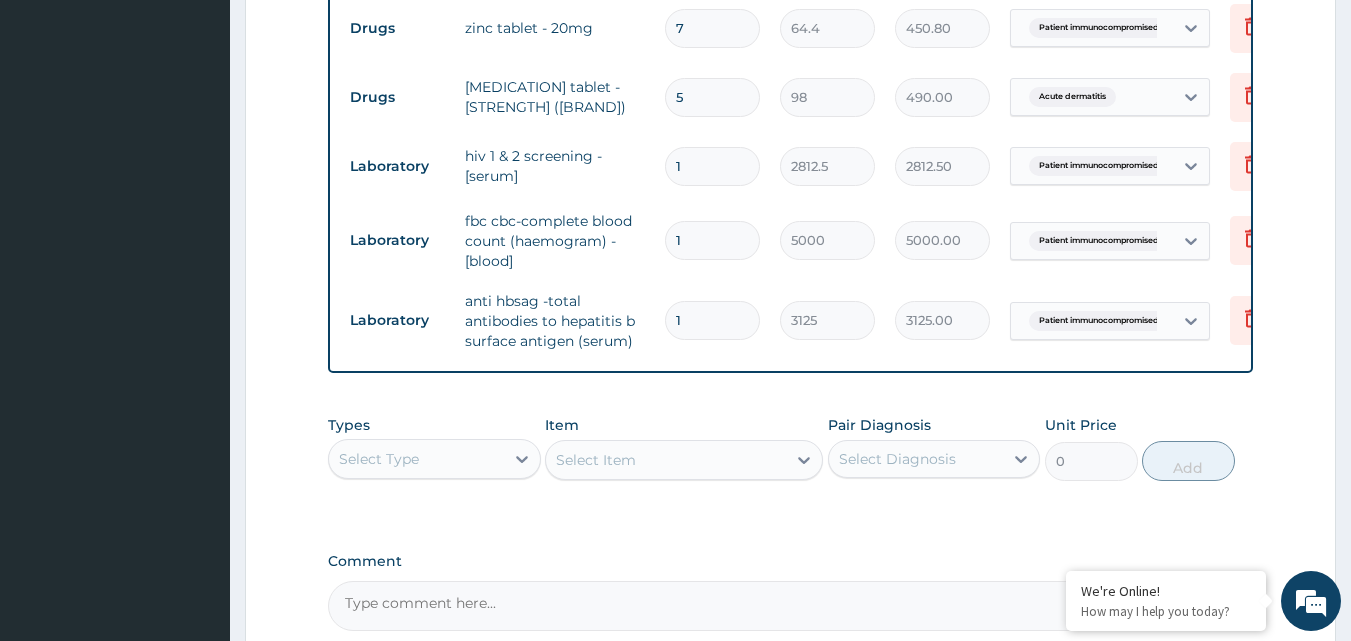 click at bounding box center [522, 459] 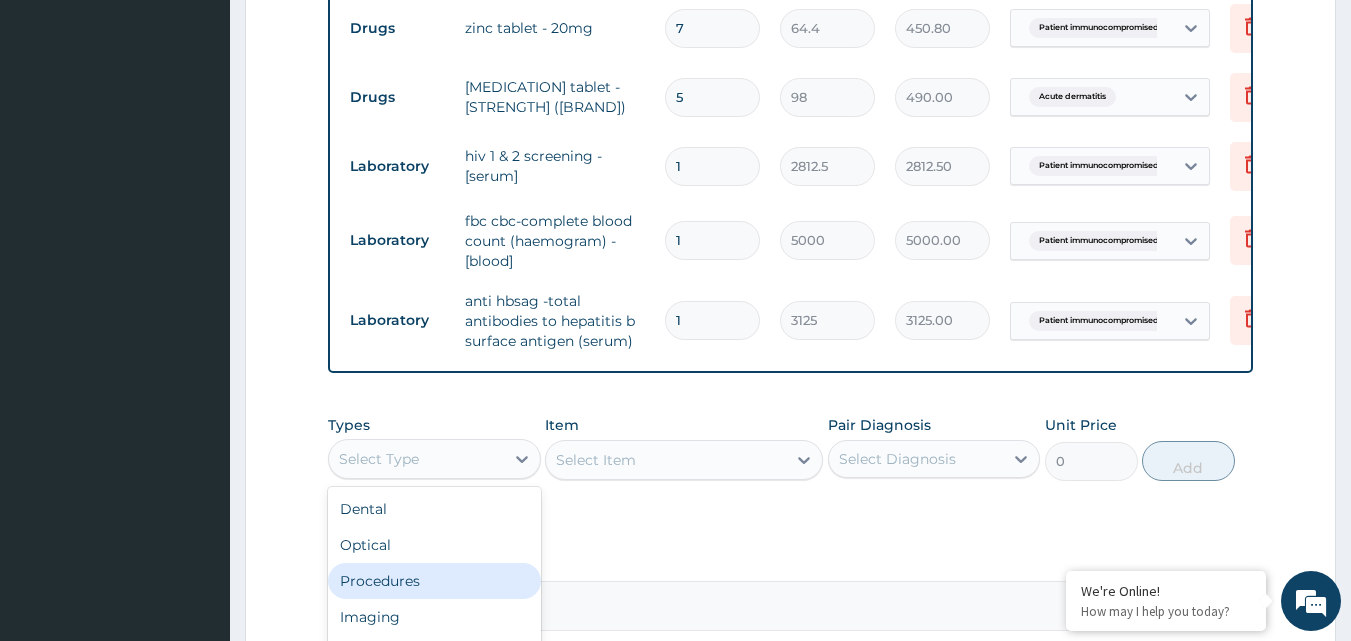 click on "Procedures" at bounding box center [434, 581] 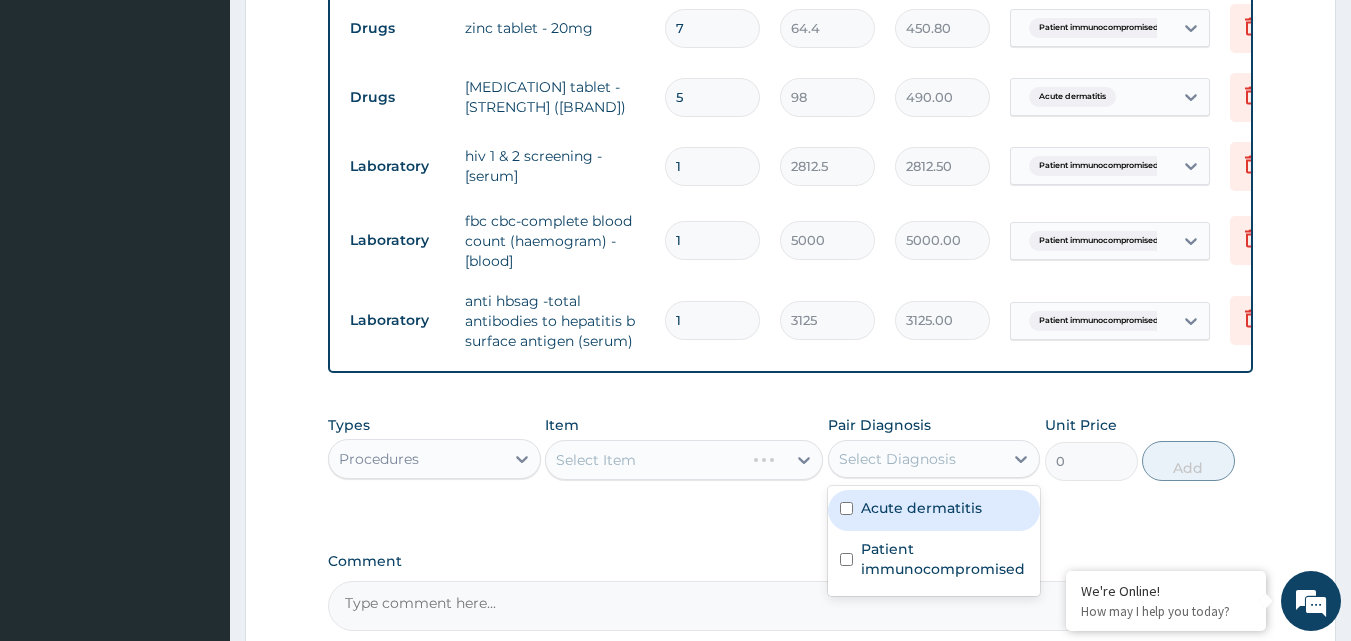 click on "Select Diagnosis" at bounding box center [897, 459] 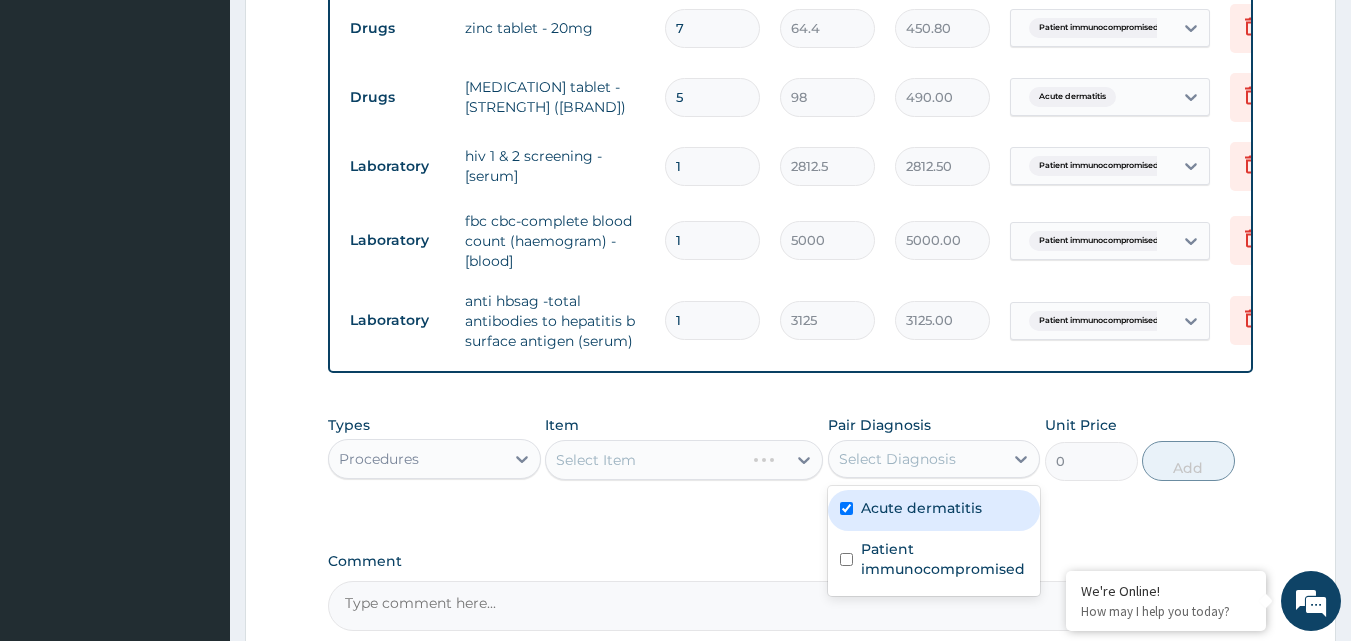checkbox on "true" 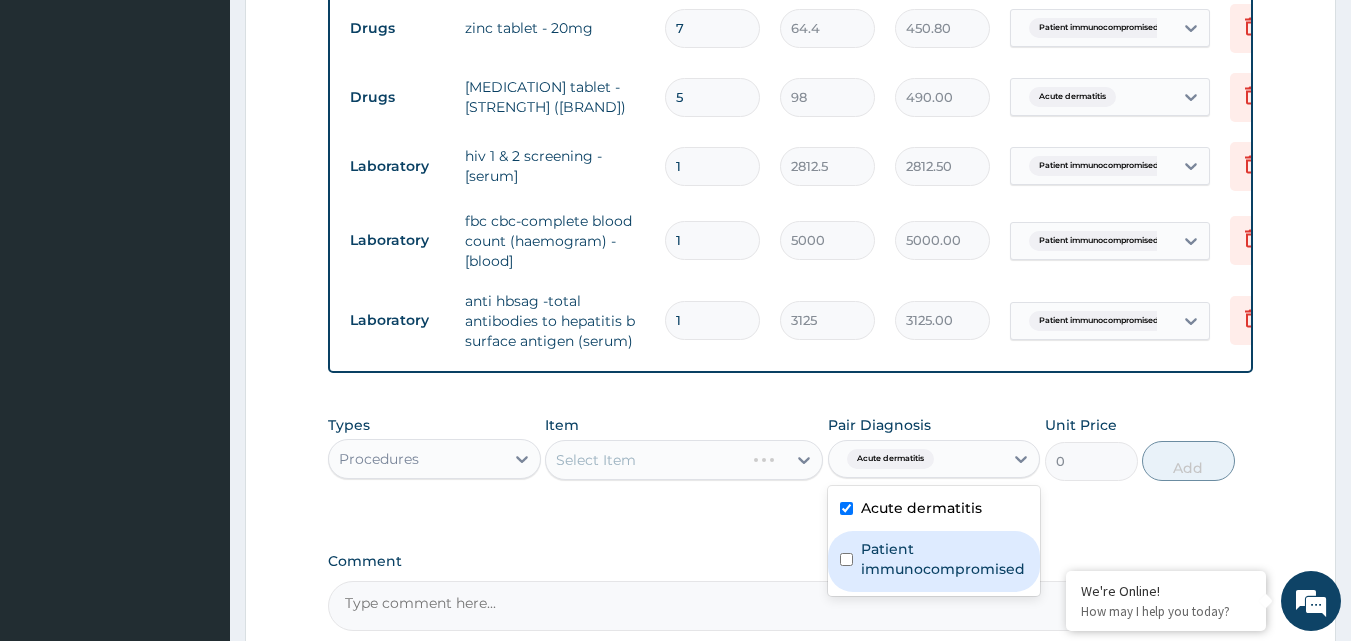 click on "Patient immunocompromised" at bounding box center [945, 559] 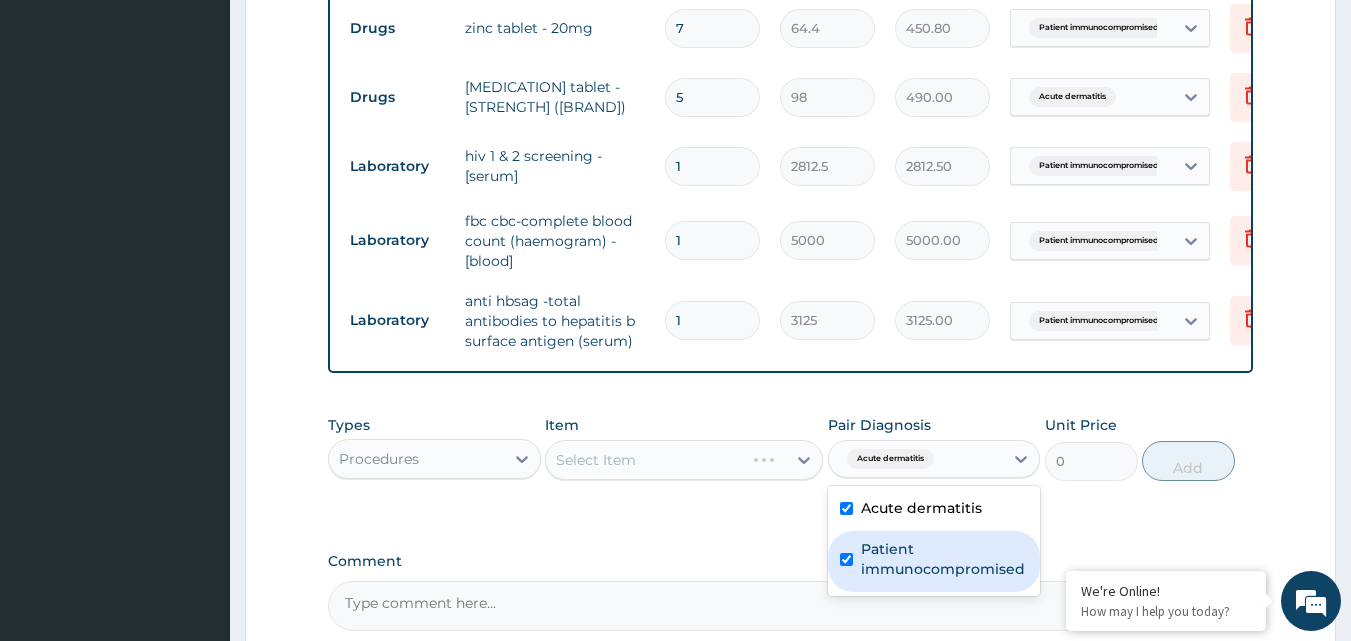 checkbox on "true" 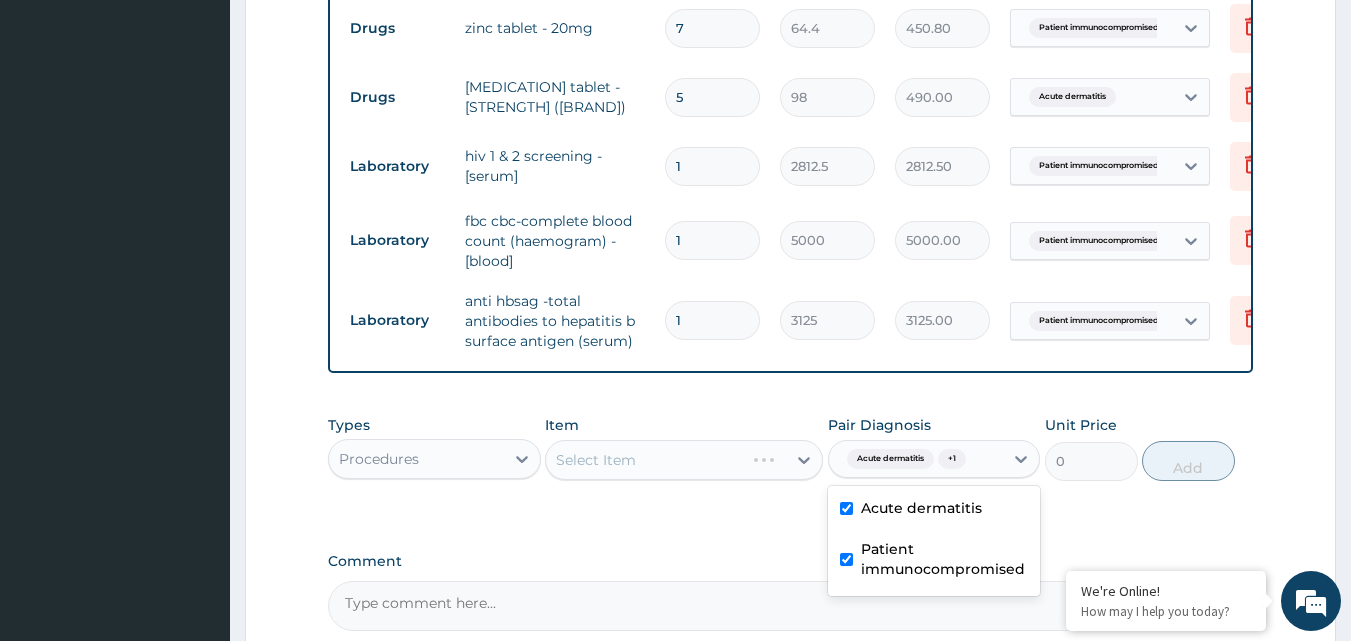 scroll, scrollTop: 1088, scrollLeft: 0, axis: vertical 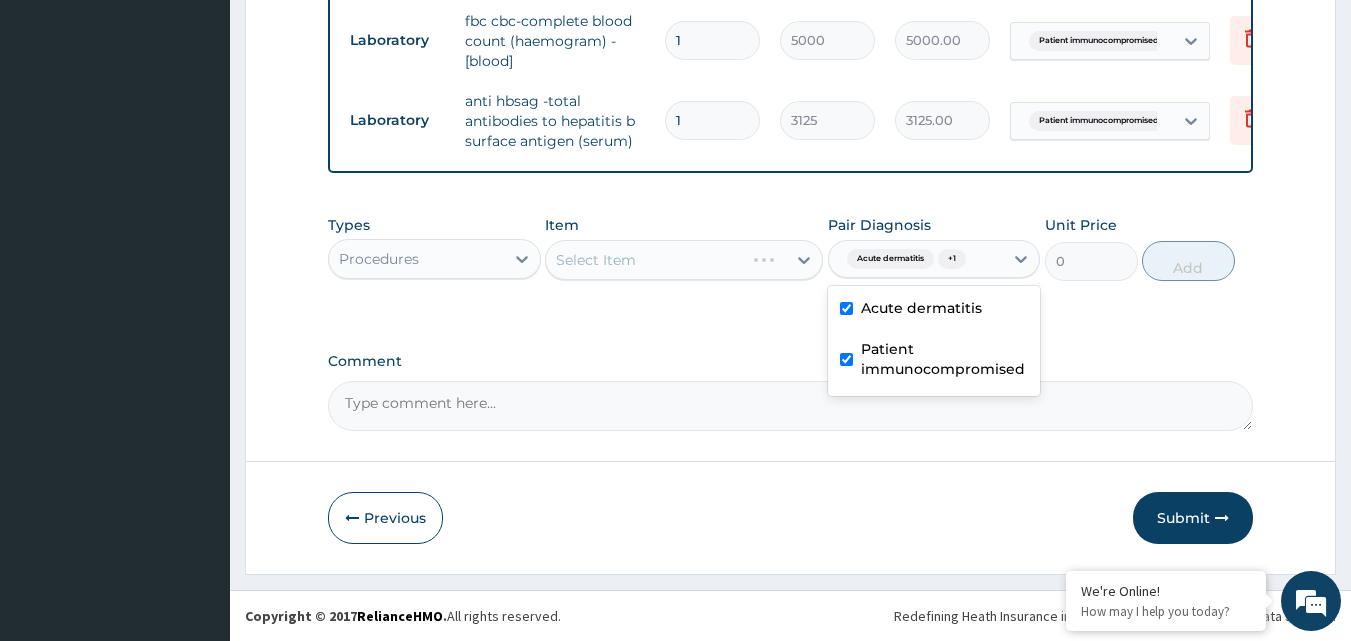 click on "Select Item" at bounding box center [684, 260] 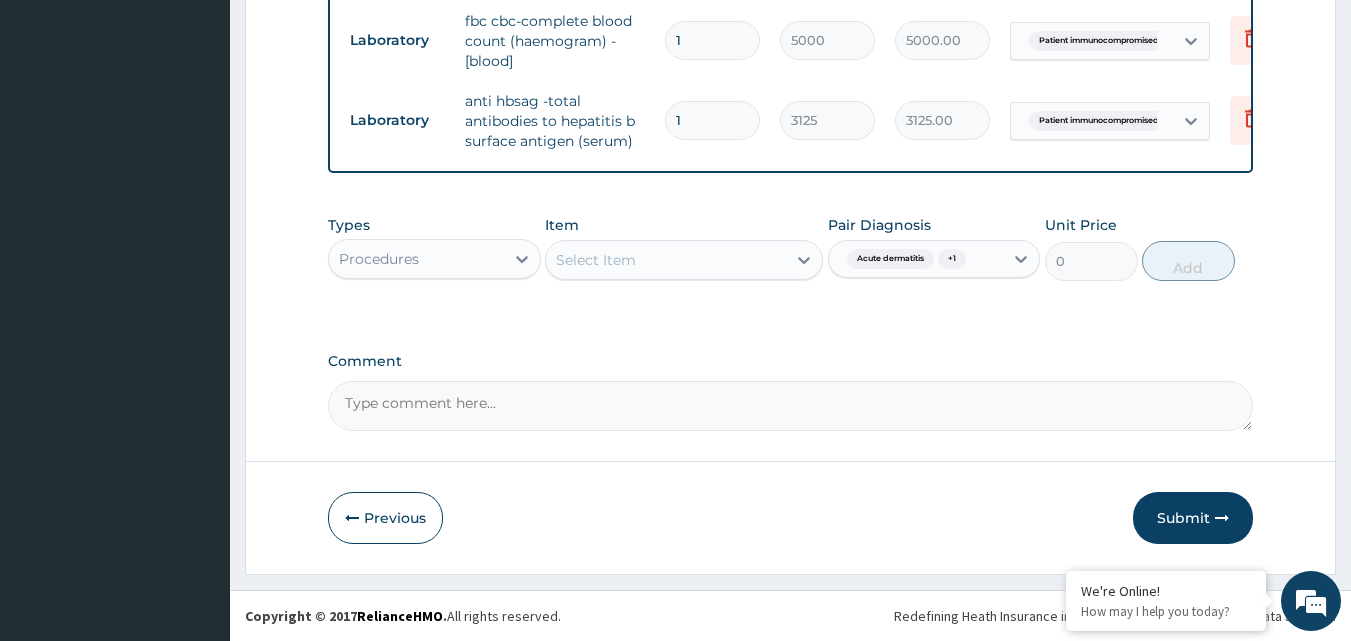 click on "Select Item" at bounding box center (596, 260) 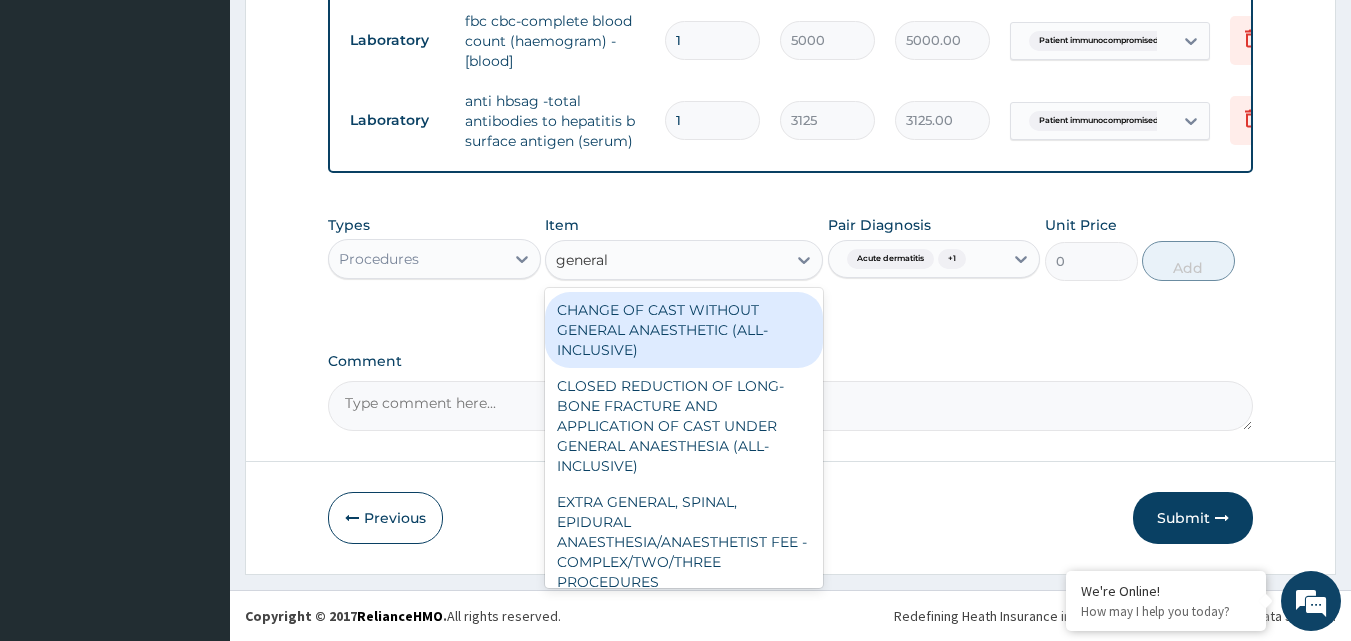 type on "general p" 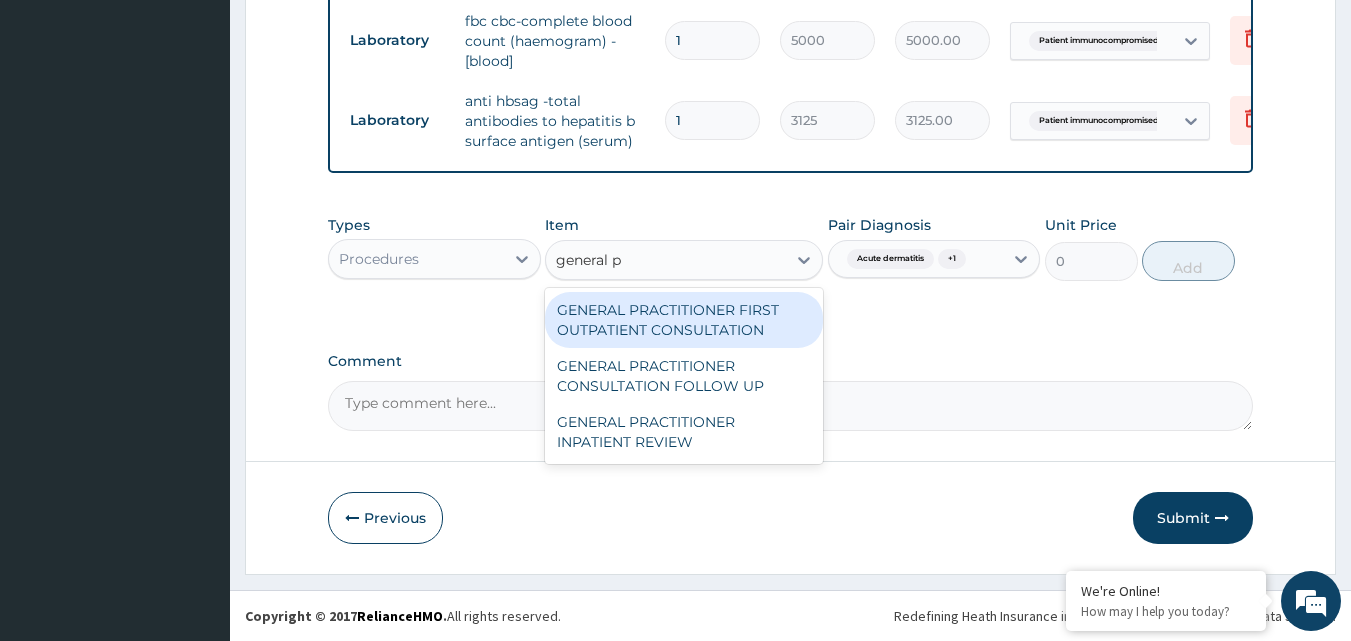 click on "GENERAL PRACTITIONER FIRST OUTPATIENT CONSULTATION" at bounding box center (684, 320) 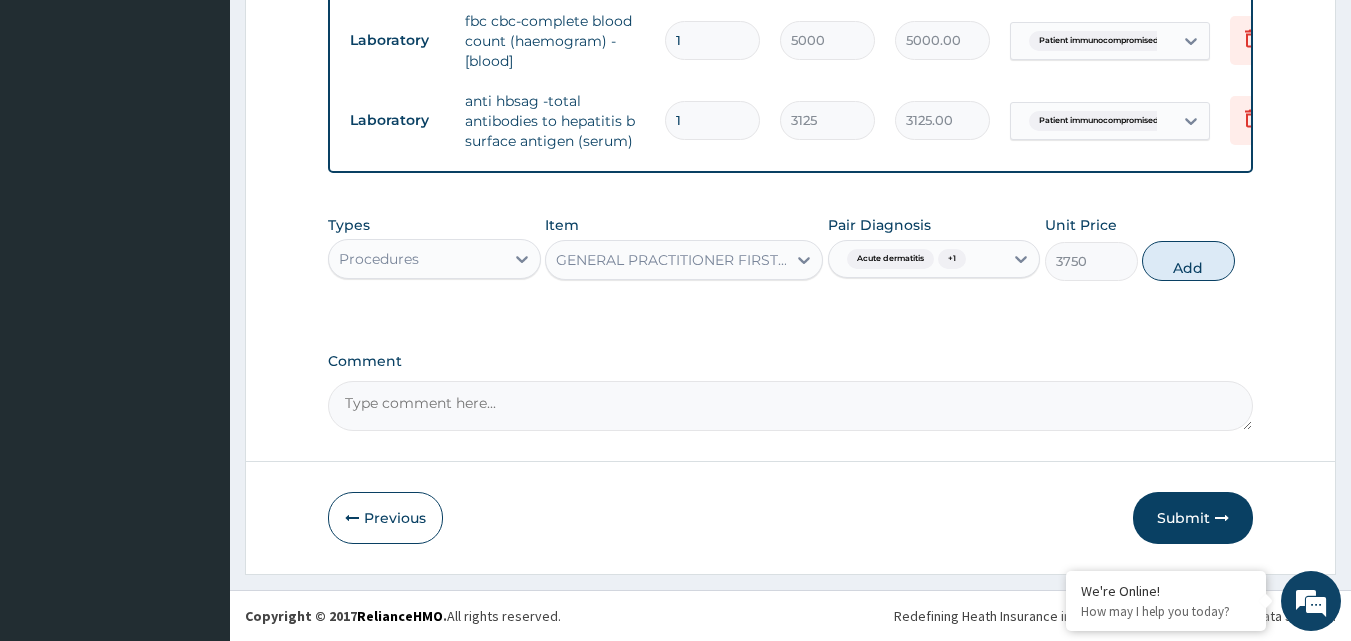 click on "Add" at bounding box center [1188, 261] 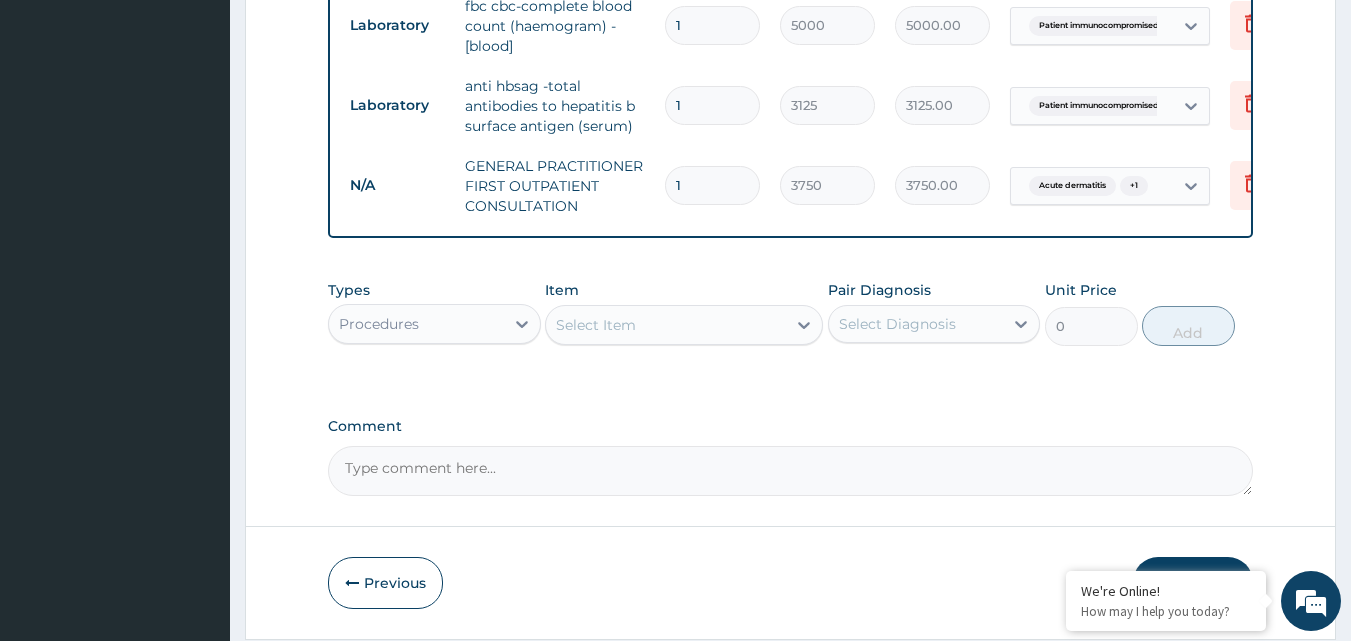 scroll, scrollTop: 528, scrollLeft: 0, axis: vertical 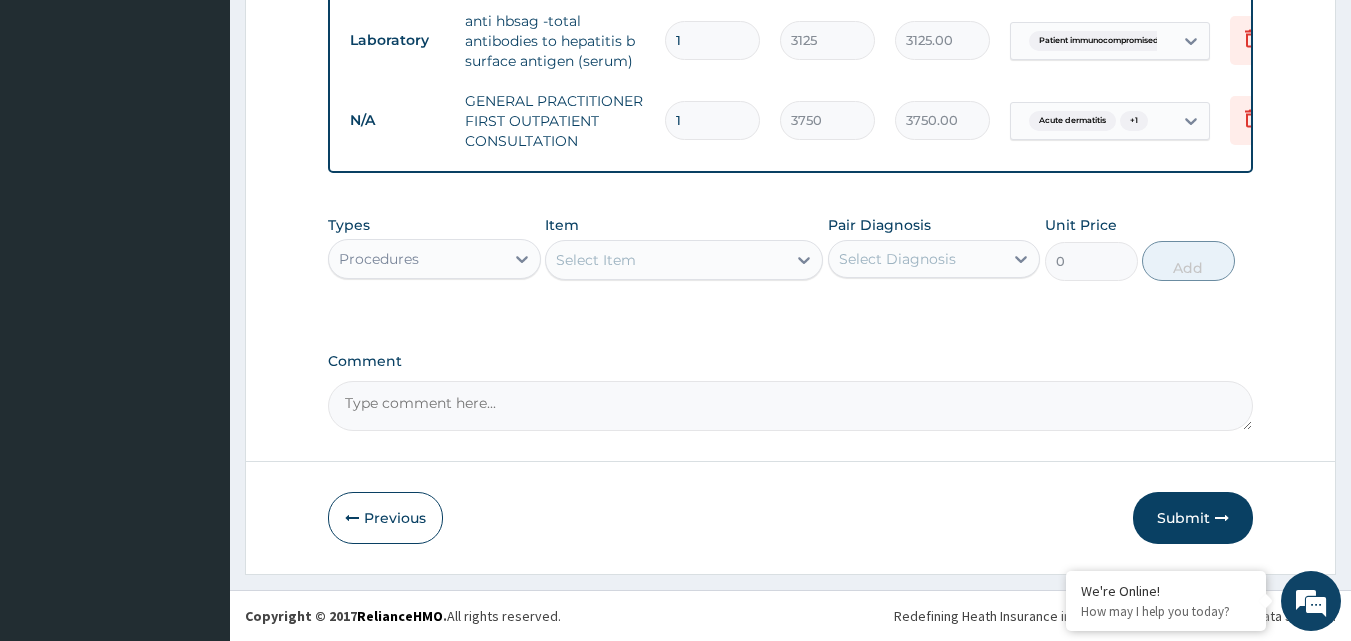 click on "Submit" at bounding box center [1193, 518] 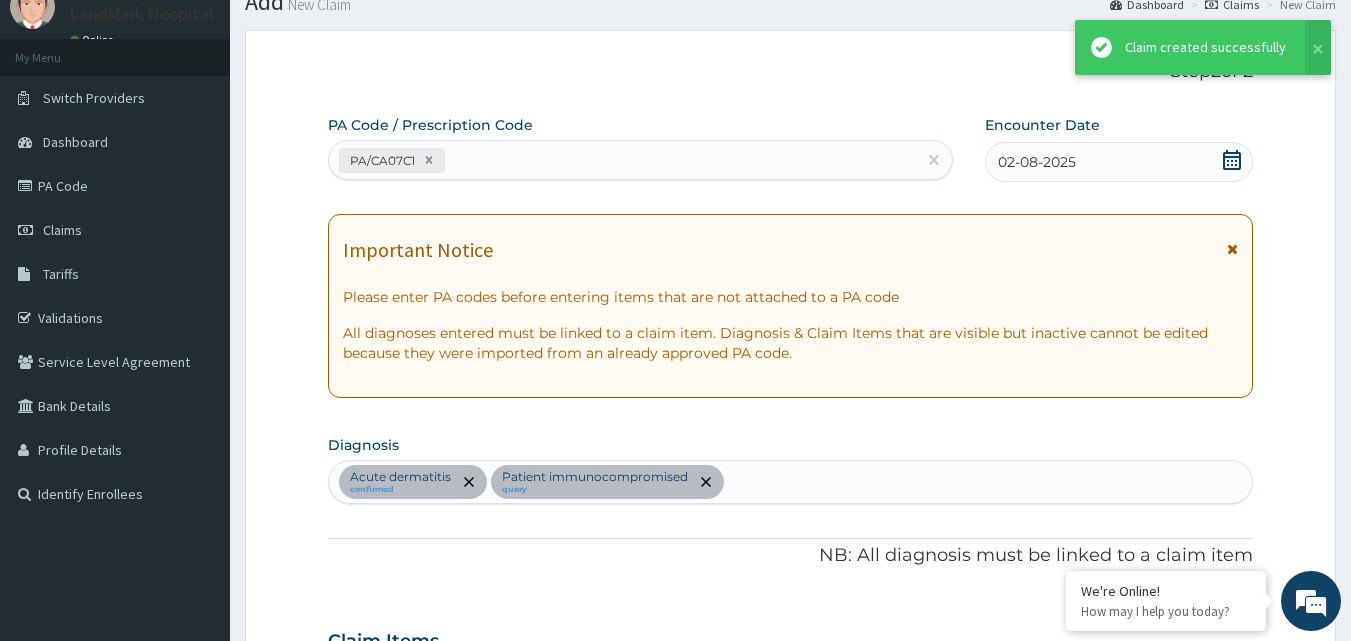 scroll, scrollTop: 1168, scrollLeft: 0, axis: vertical 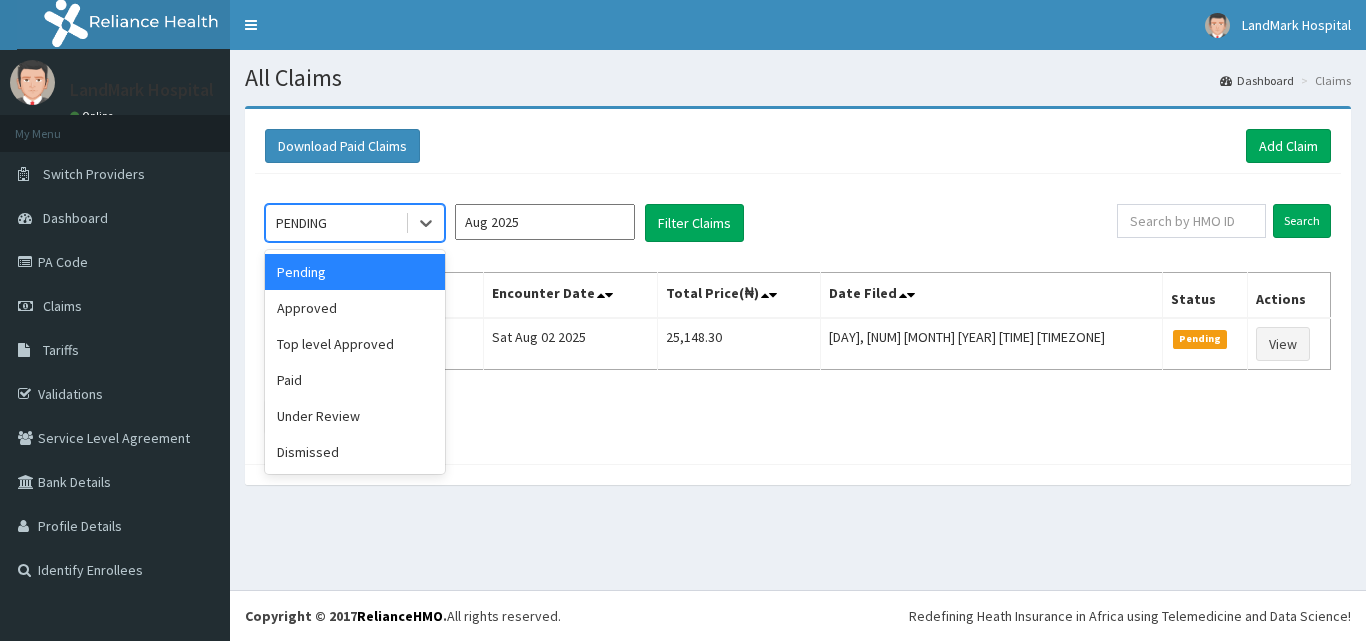 click at bounding box center (426, 223) 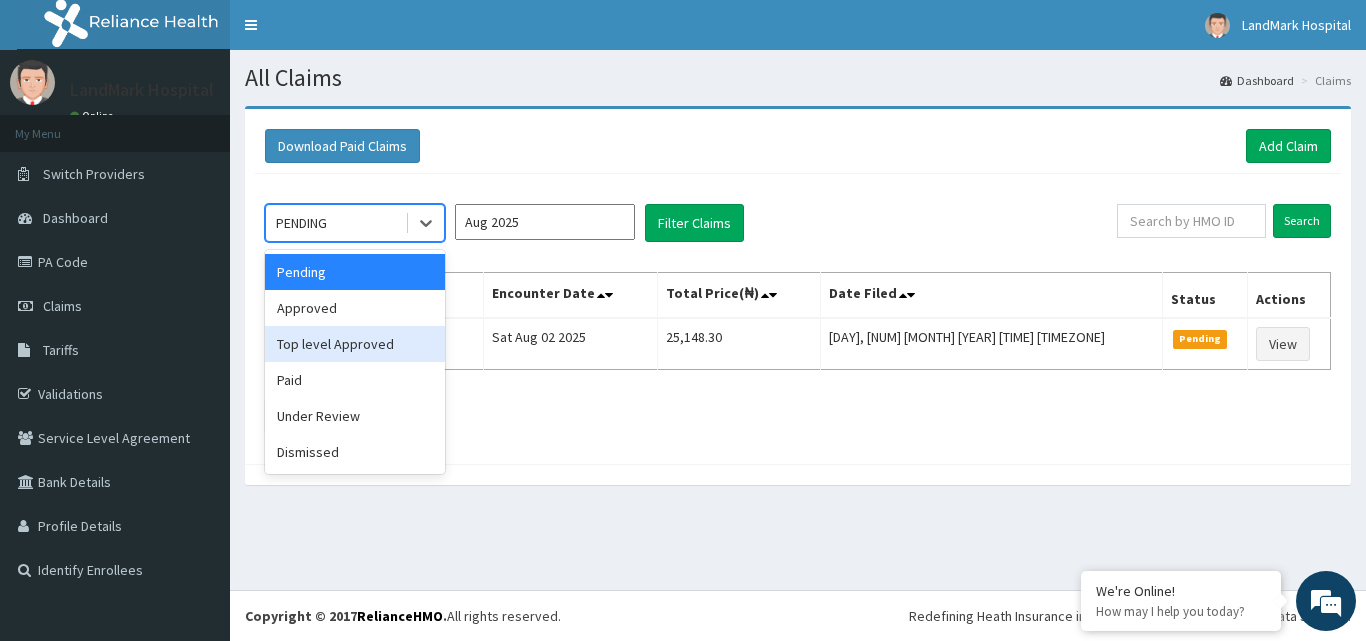 click on "Top level Approved" at bounding box center (355, 344) 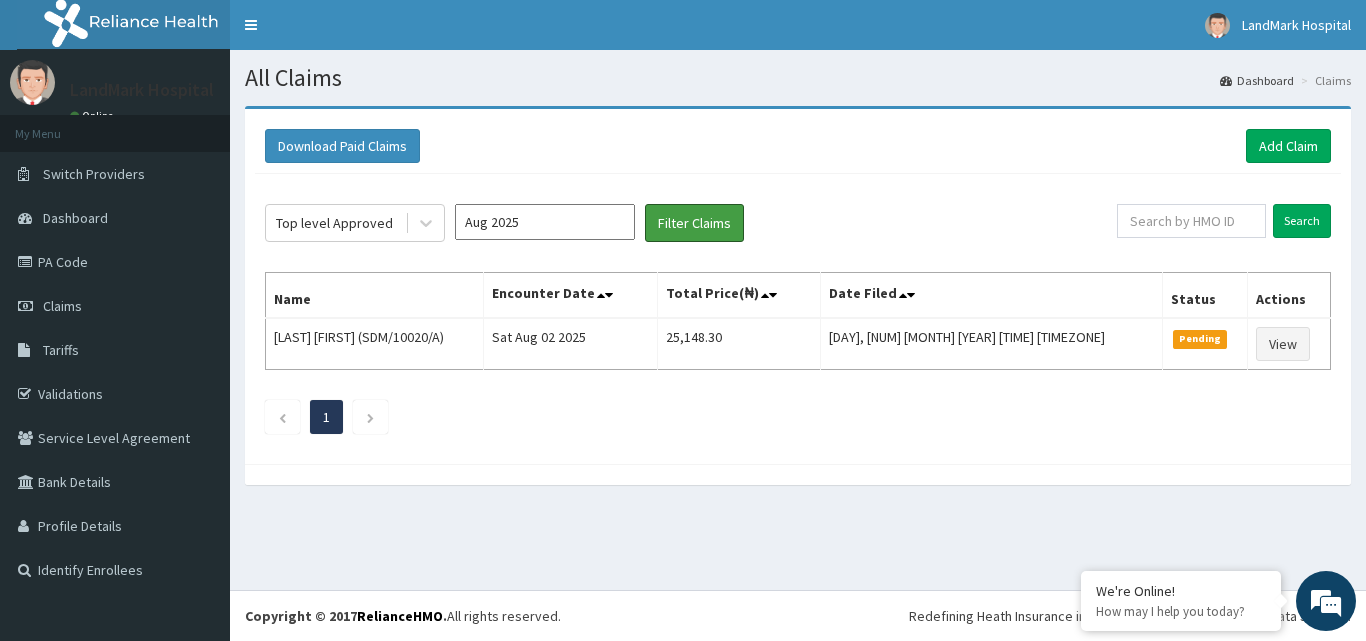 click on "Filter Claims" at bounding box center (694, 223) 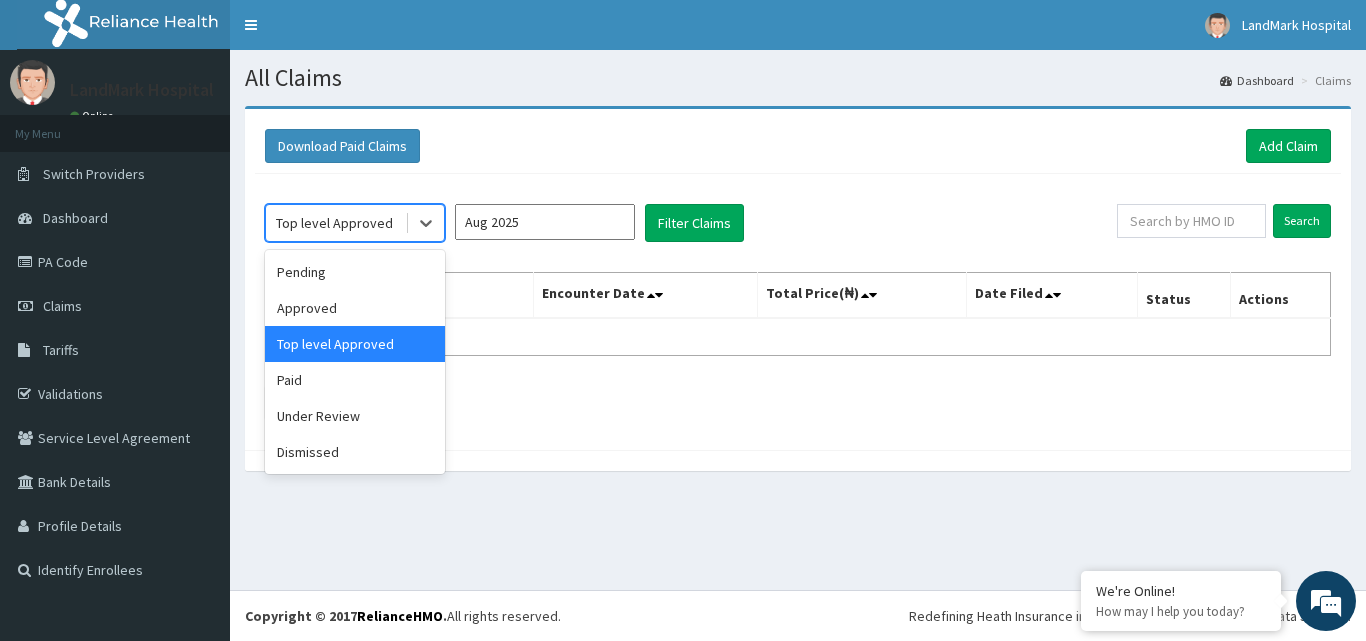 click at bounding box center (426, 223) 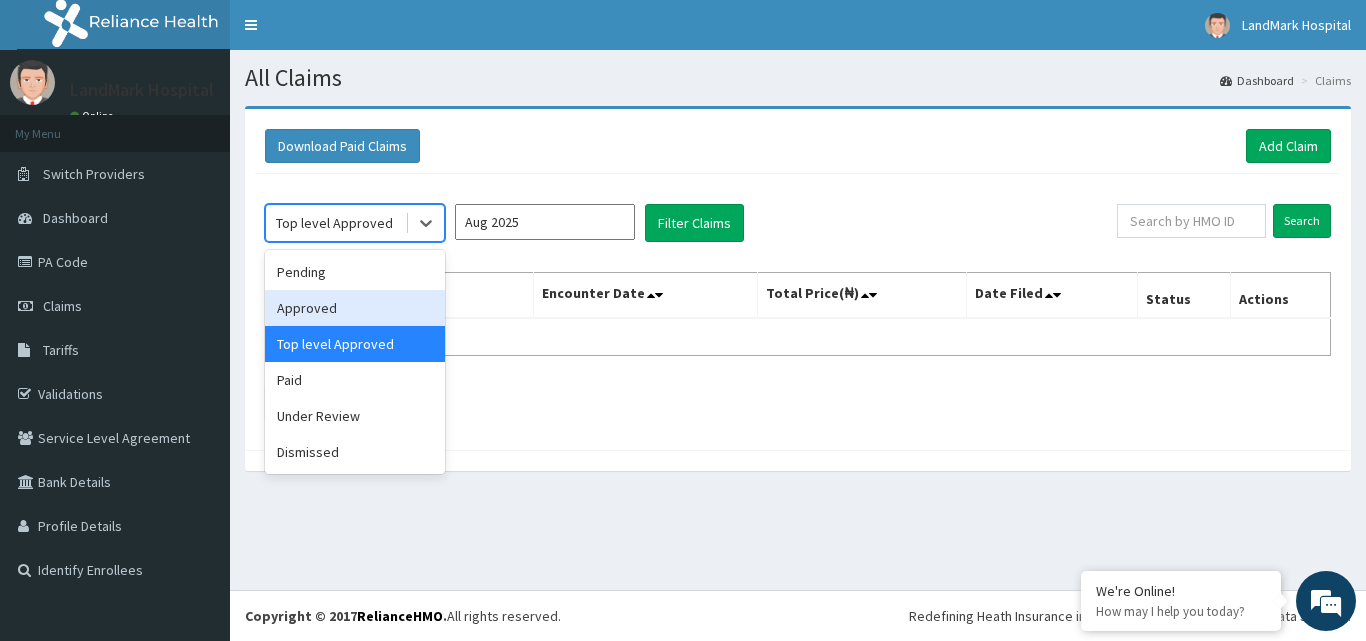 click on "Approved" at bounding box center [355, 308] 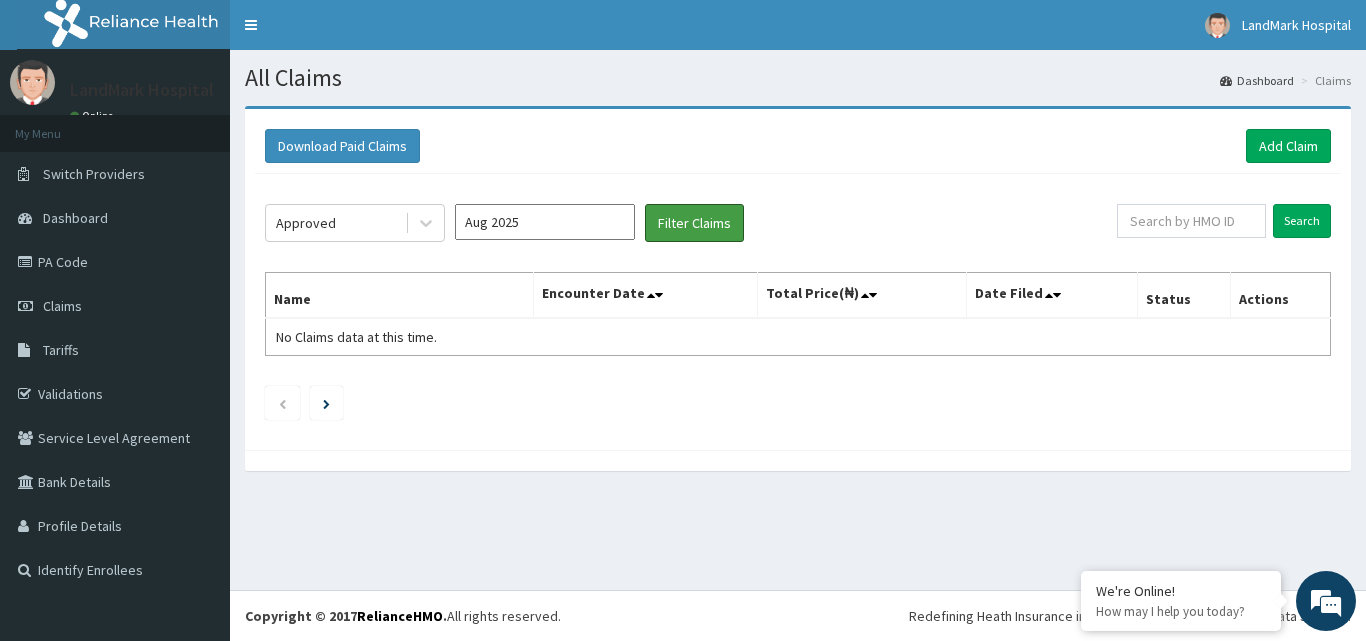 click on "Filter Claims" at bounding box center [694, 223] 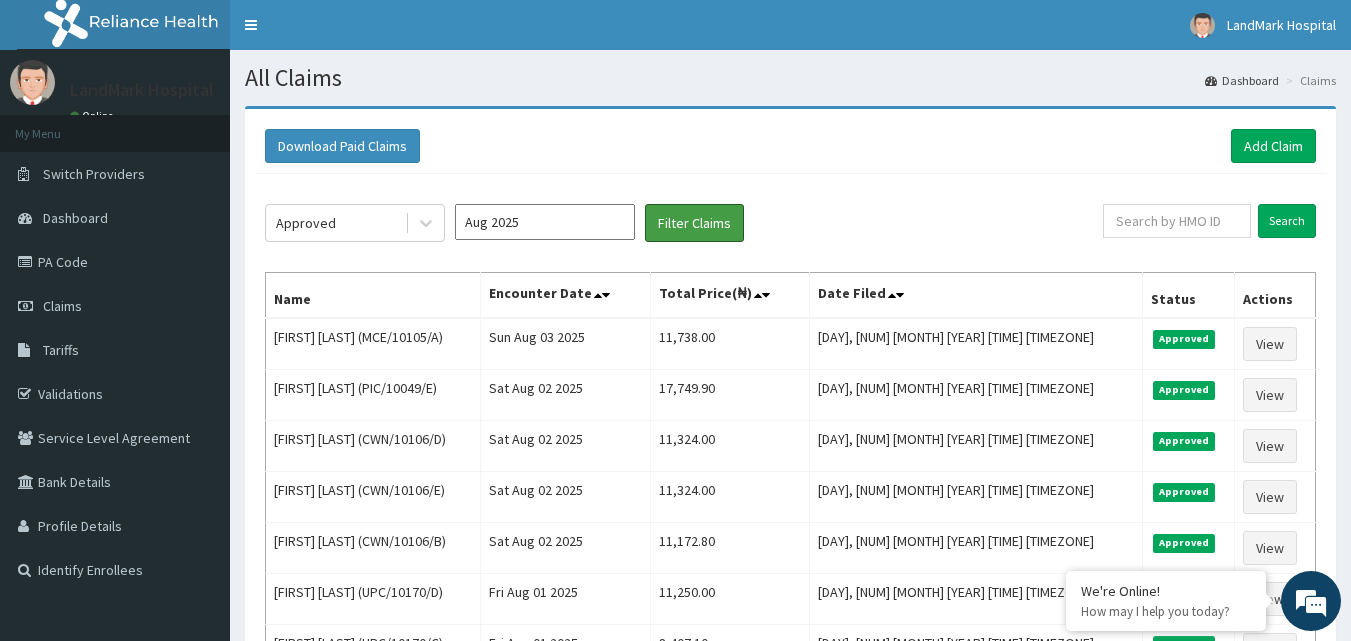 scroll, scrollTop: 0, scrollLeft: 0, axis: both 